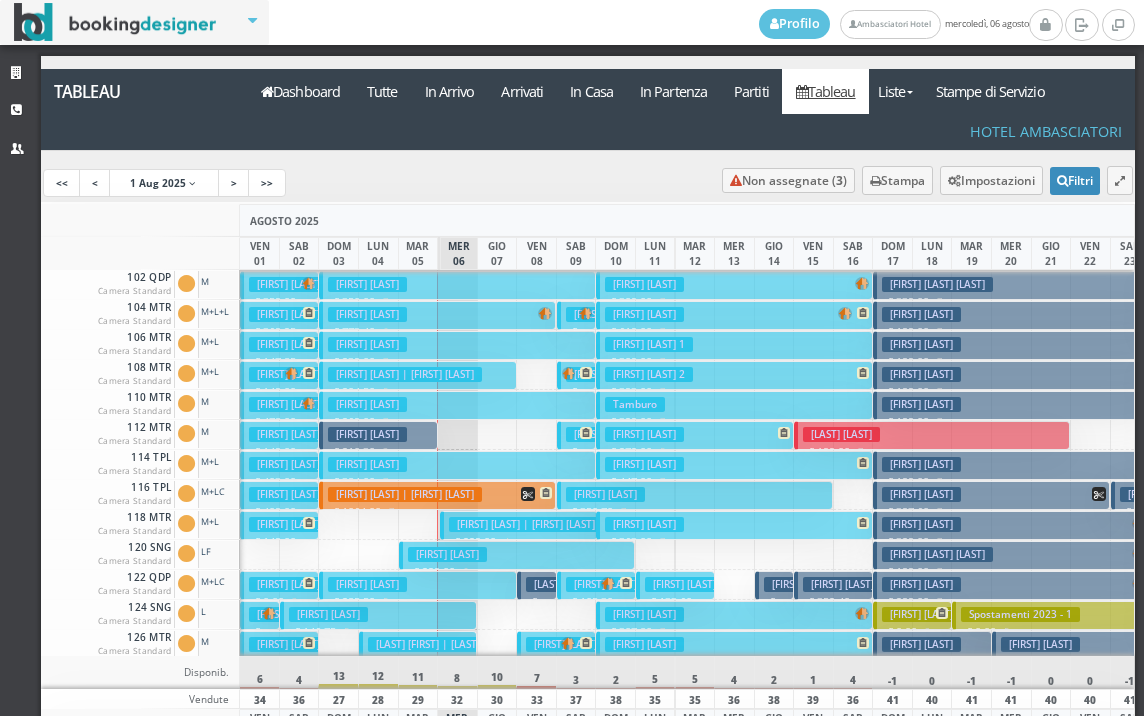 scroll, scrollTop: 0, scrollLeft: 0, axis: both 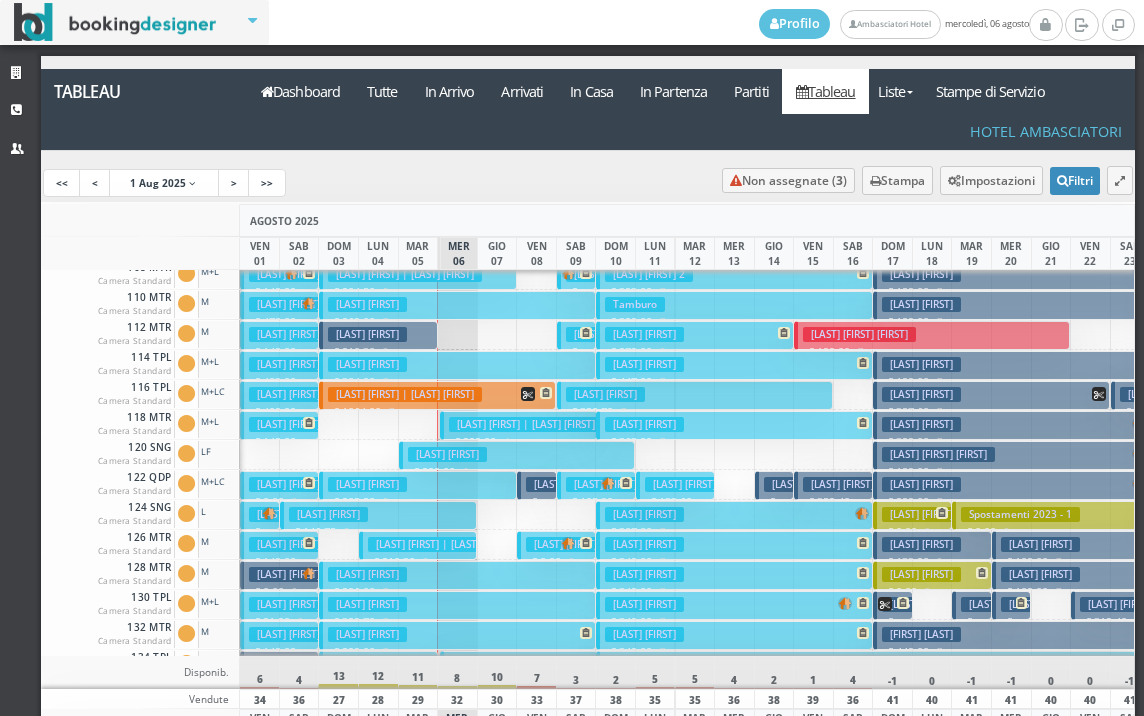 click on "Forbicioni Alessio" at bounding box center (367, 334) 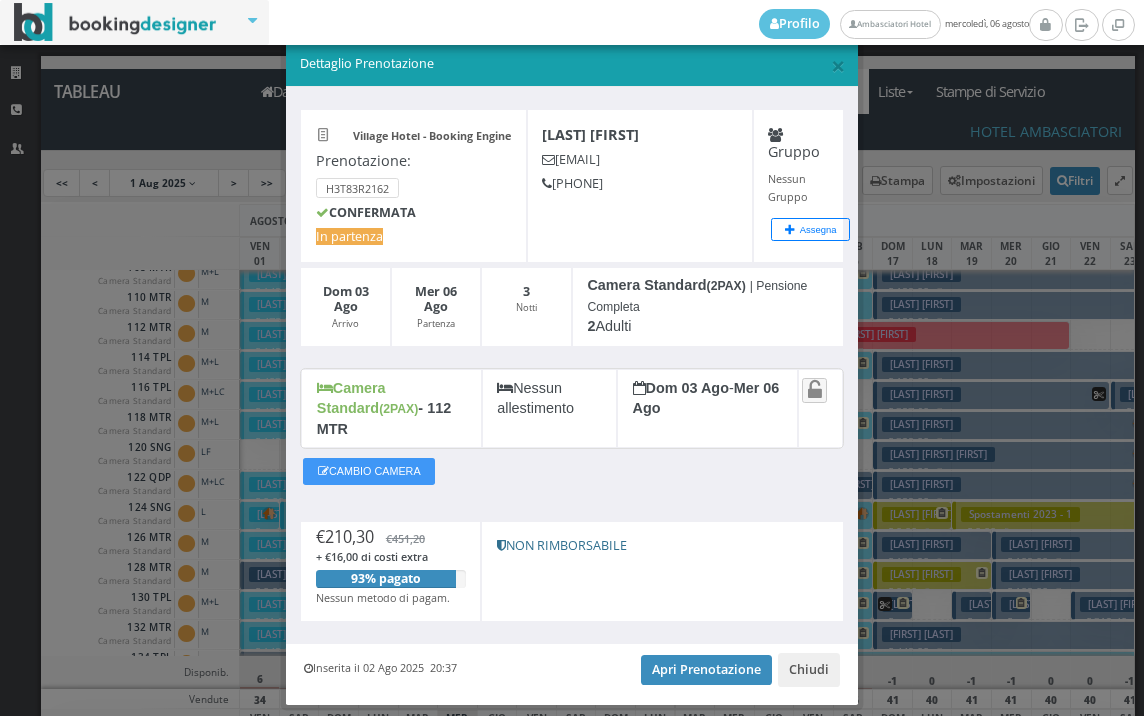 scroll, scrollTop: 60, scrollLeft: 0, axis: vertical 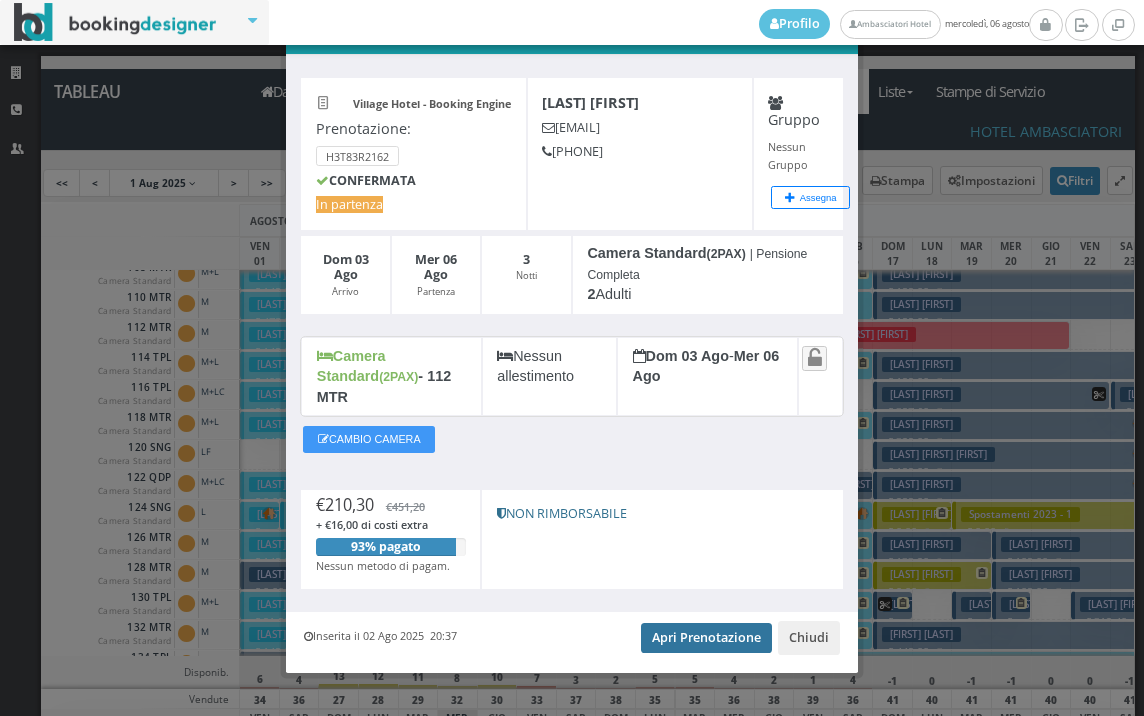 click on "Apri Prenotazione" at bounding box center (706, 638) 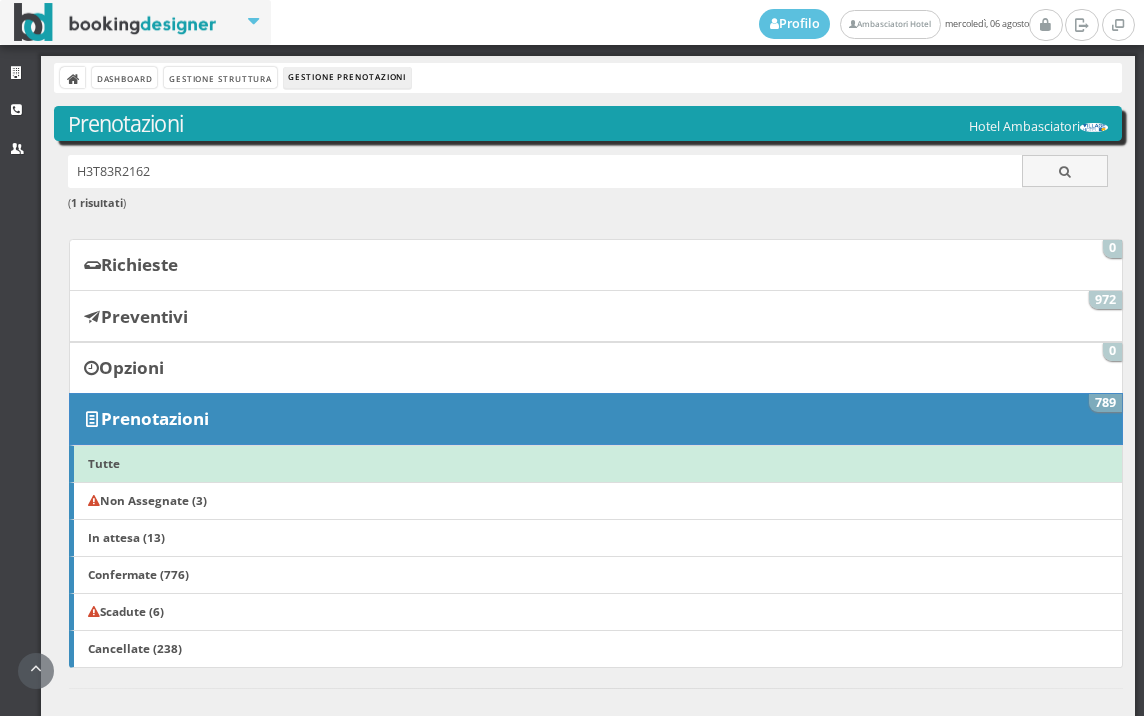 scroll, scrollTop: 0, scrollLeft: 0, axis: both 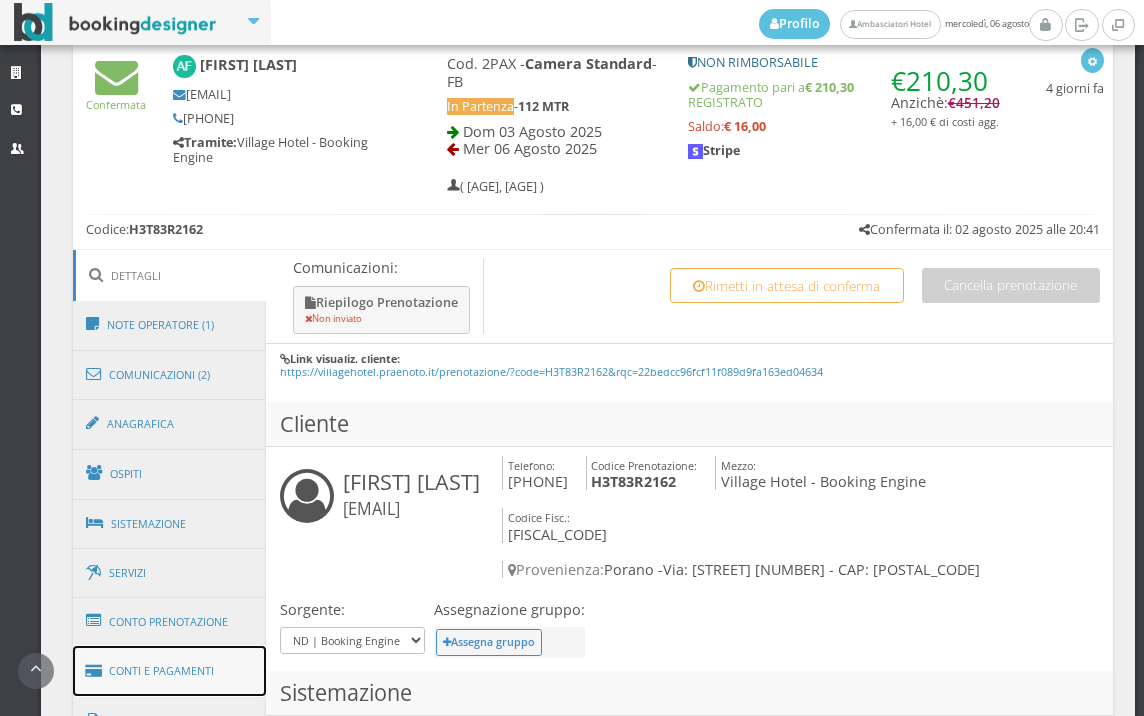 click on "Conti e Pagamenti" at bounding box center (170, 671) 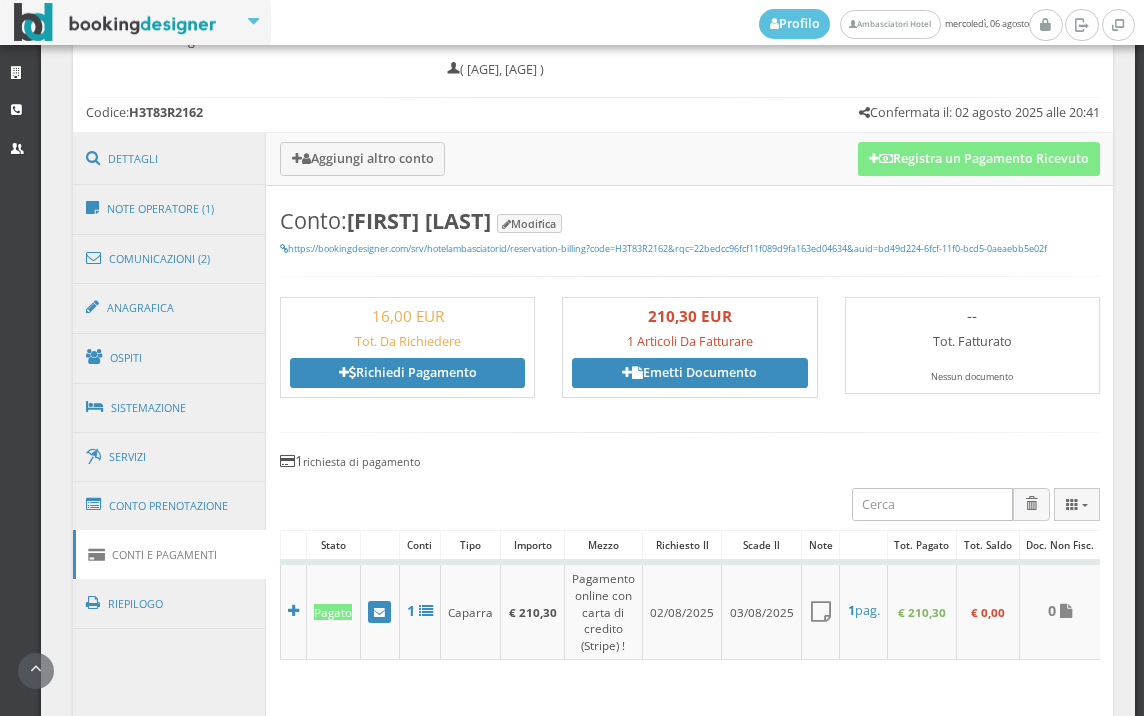 scroll, scrollTop: 1000, scrollLeft: 0, axis: vertical 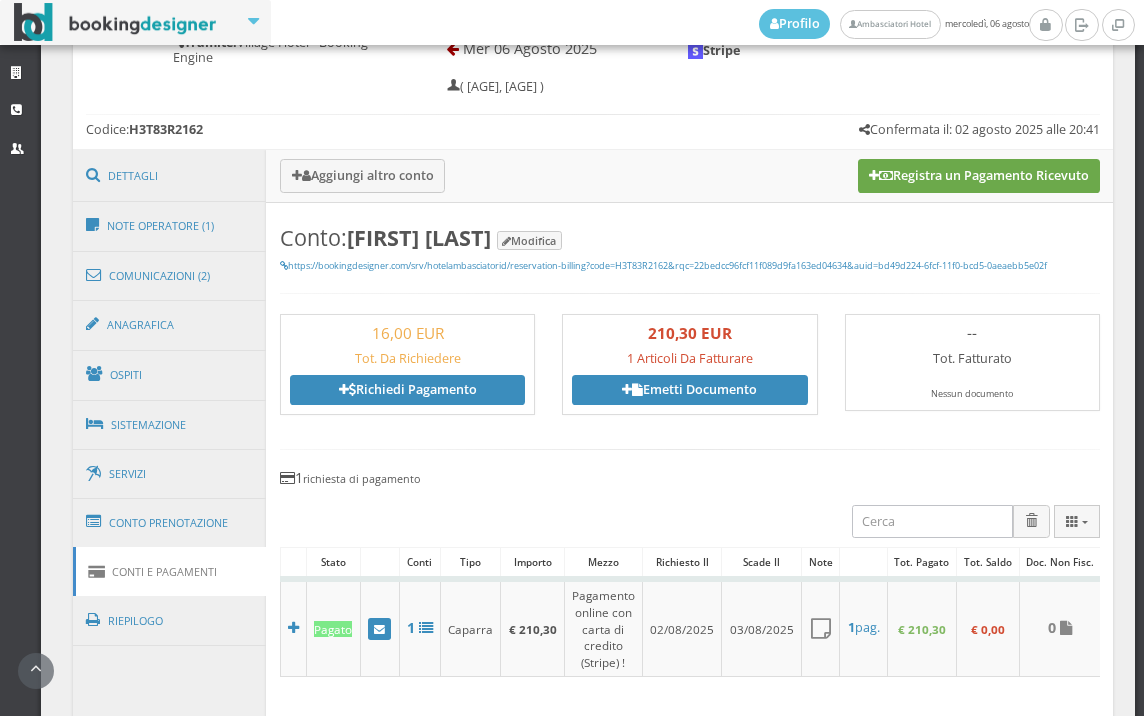 click on "Registra un Pagamento Ricevuto" at bounding box center (979, 176) 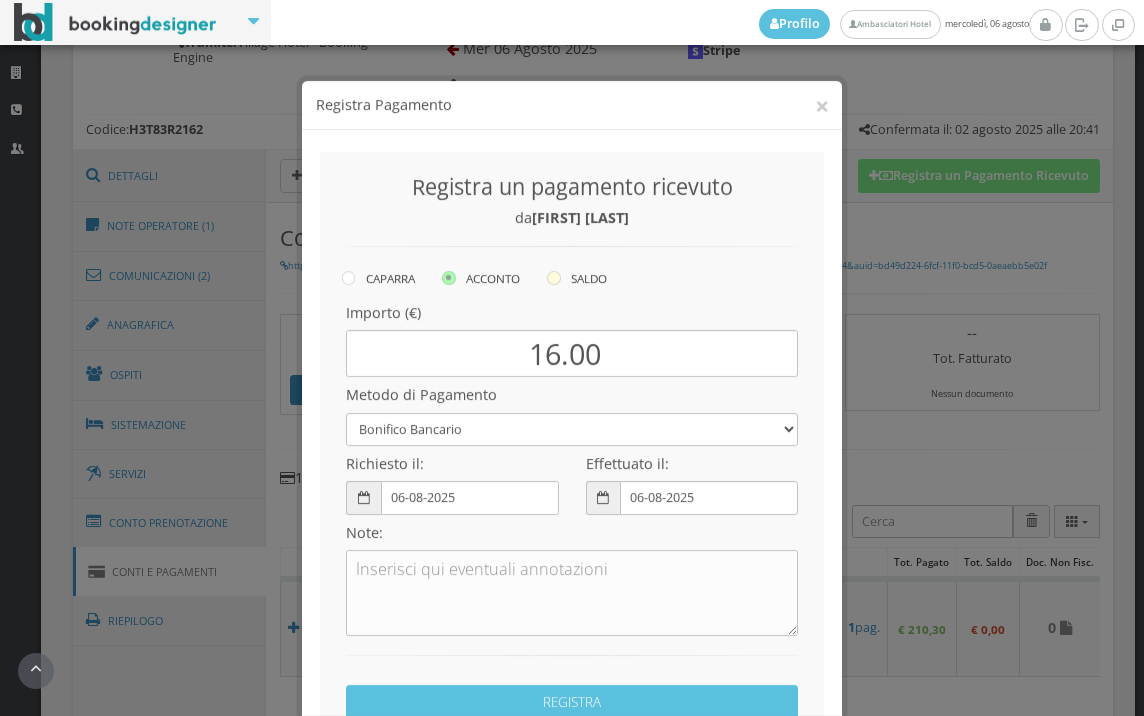 click at bounding box center (554, 260) 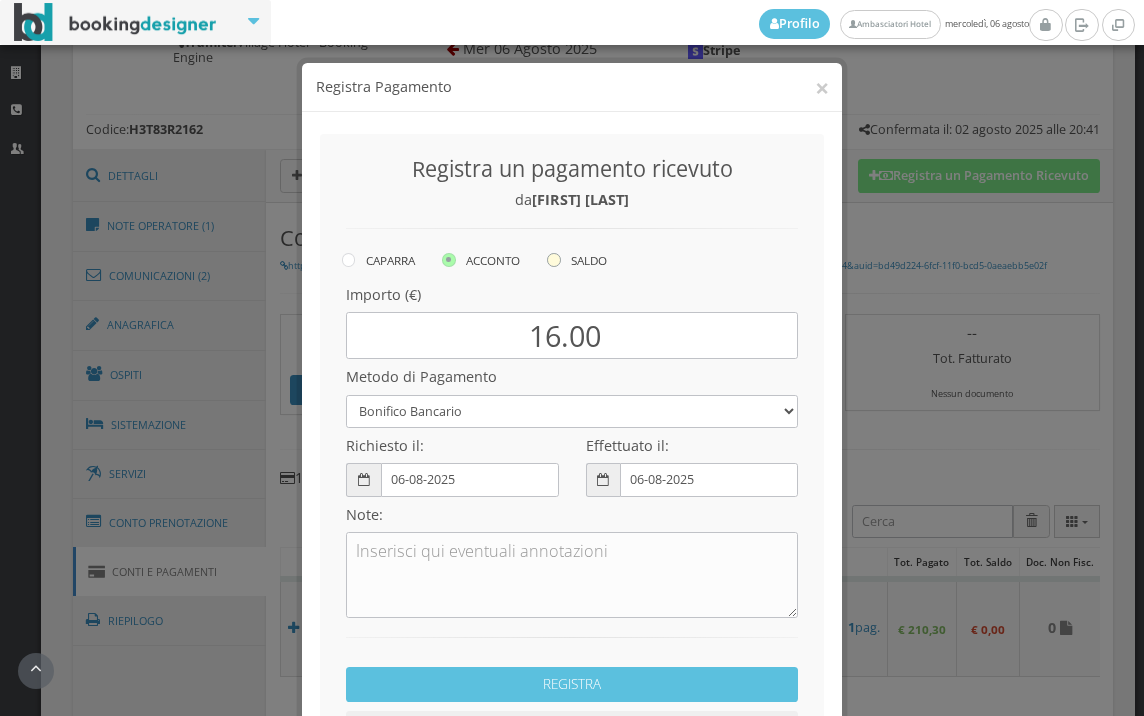 click on "SALDO" at bounding box center (-8464, 258) 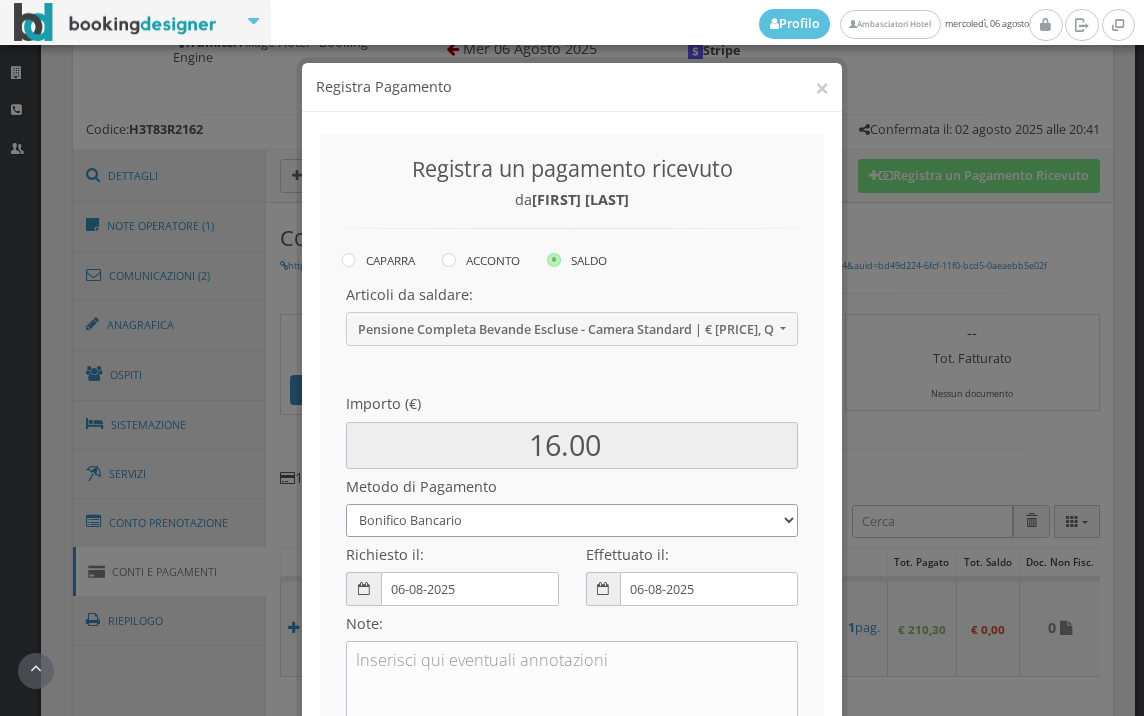 click on "Bonifico Bancario
BONIFICO SUM UP
Contanti
Assegno Bancario
Assegno Circolare
Vaglia Postale
Voucher
Tramite BOOKING.COM
Bonus vacanze (Dl n. 34/2020)
POS (in loco)
Pagamento online con carta di credito (Stripe)
Pagamento online con carta di credito (Stripe) !
Pagamento in 3 rate senza interessi con Scalapay
Pagamento in 4 rate senza interessi con Scalapay
Tramite PROMOTODAY" at bounding box center [572, 520] 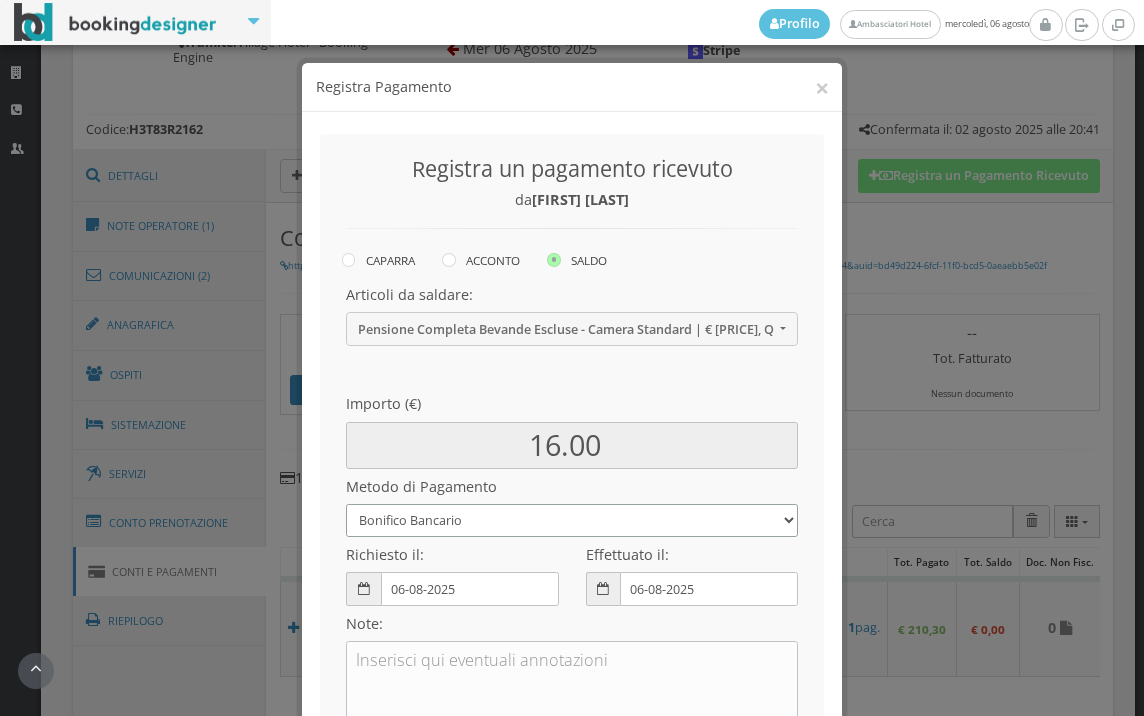 select 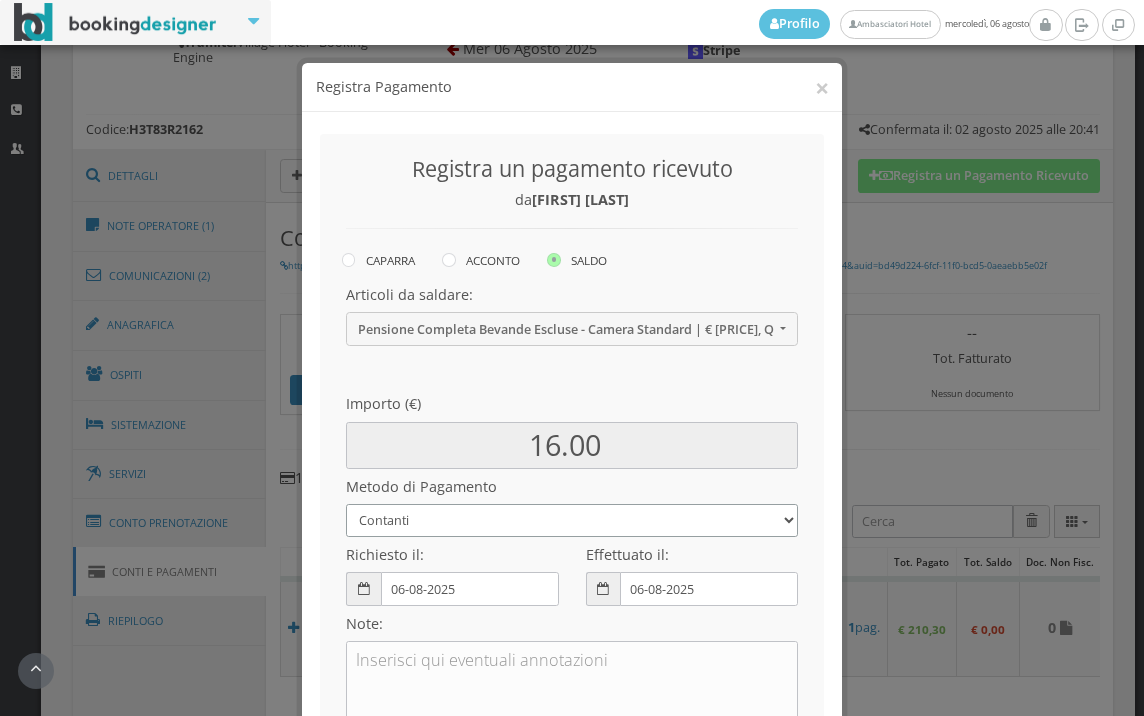 click on "Bonifico Bancario
BONIFICO SUM UP
Contanti
Assegno Bancario
Assegno Circolare
Vaglia Postale
Voucher
Tramite BOOKING.COM
Bonus vacanze (Dl n. 34/2020)
POS (in loco)
Pagamento online con carta di credito (Stripe)
Pagamento online con carta di credito (Stripe) !
Pagamento in 3 rate senza interessi con Scalapay
Pagamento in 4 rate senza interessi con Scalapay
Tramite PROMOTODAY" at bounding box center (572, 520) 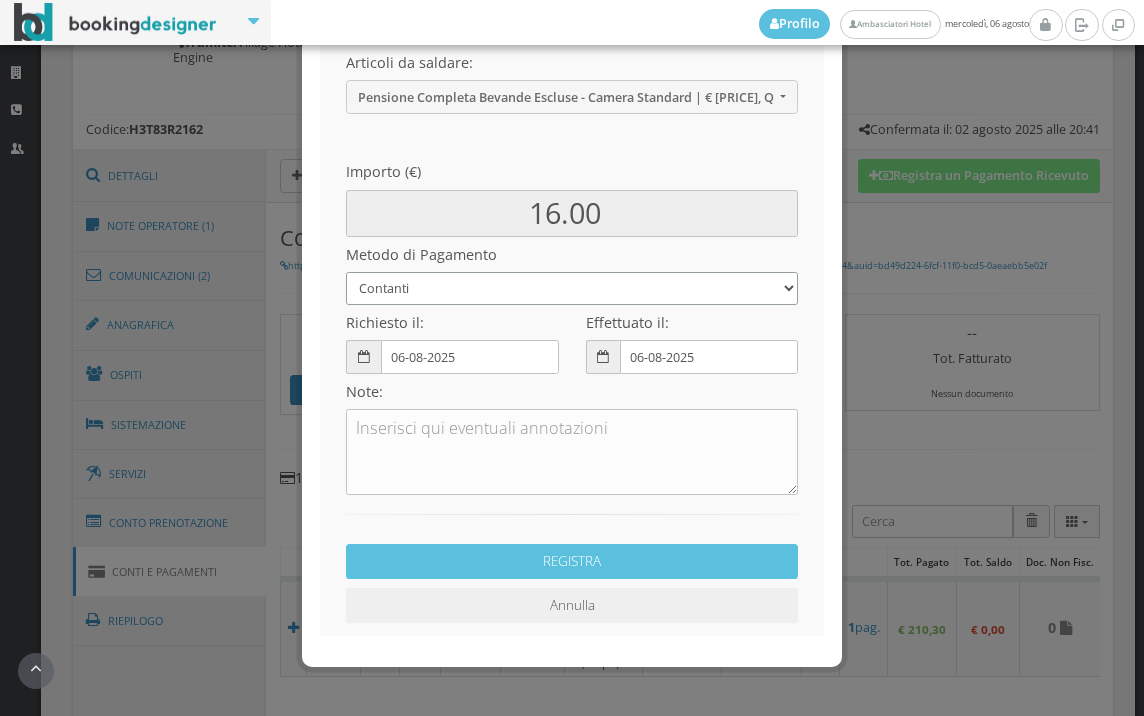 scroll, scrollTop: 273, scrollLeft: 0, axis: vertical 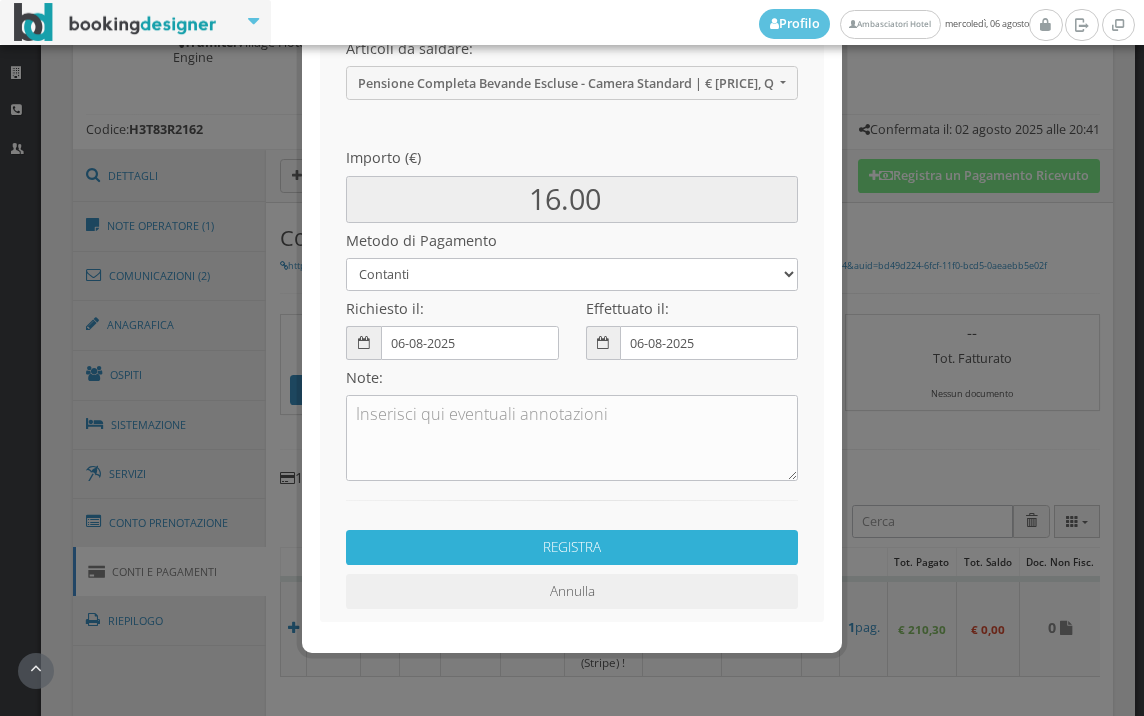 click on "REGISTRA" at bounding box center (572, 547) 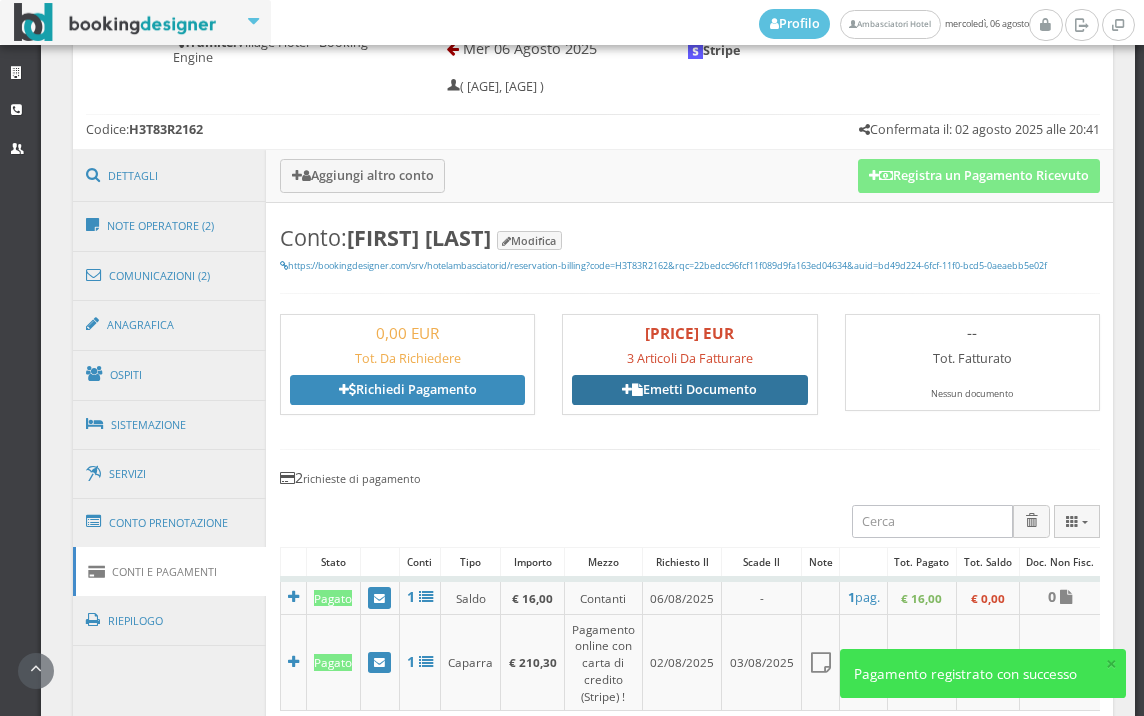 click on "Emetti Documento" at bounding box center (689, 390) 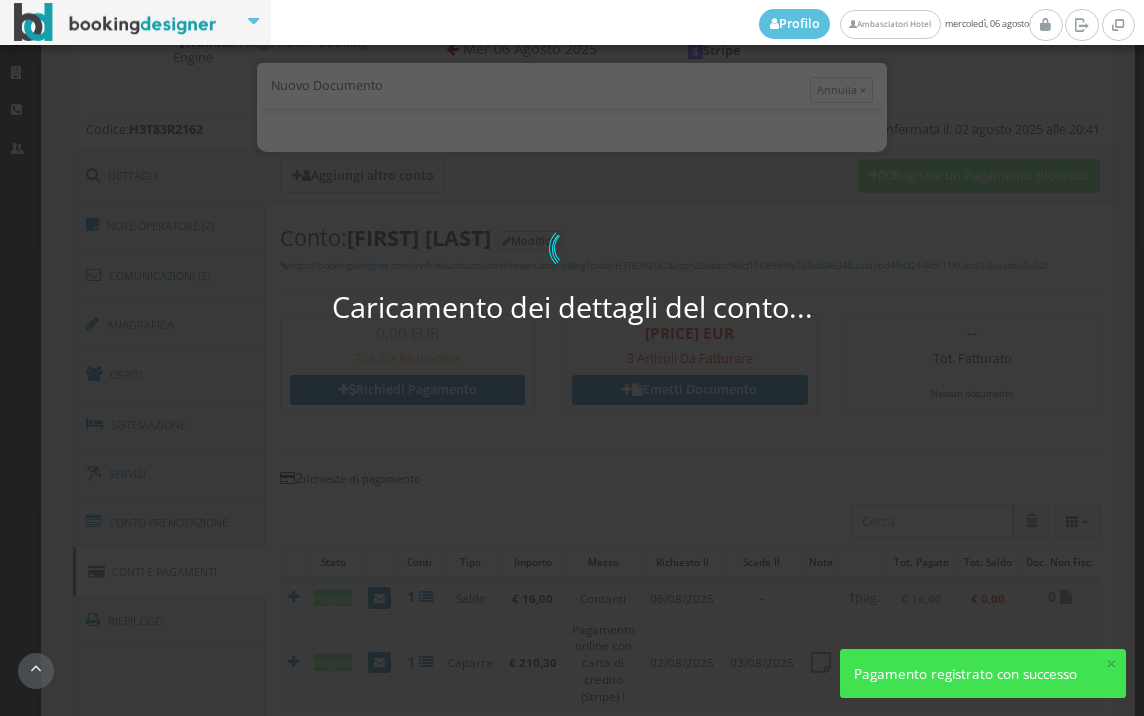 select on "PF" 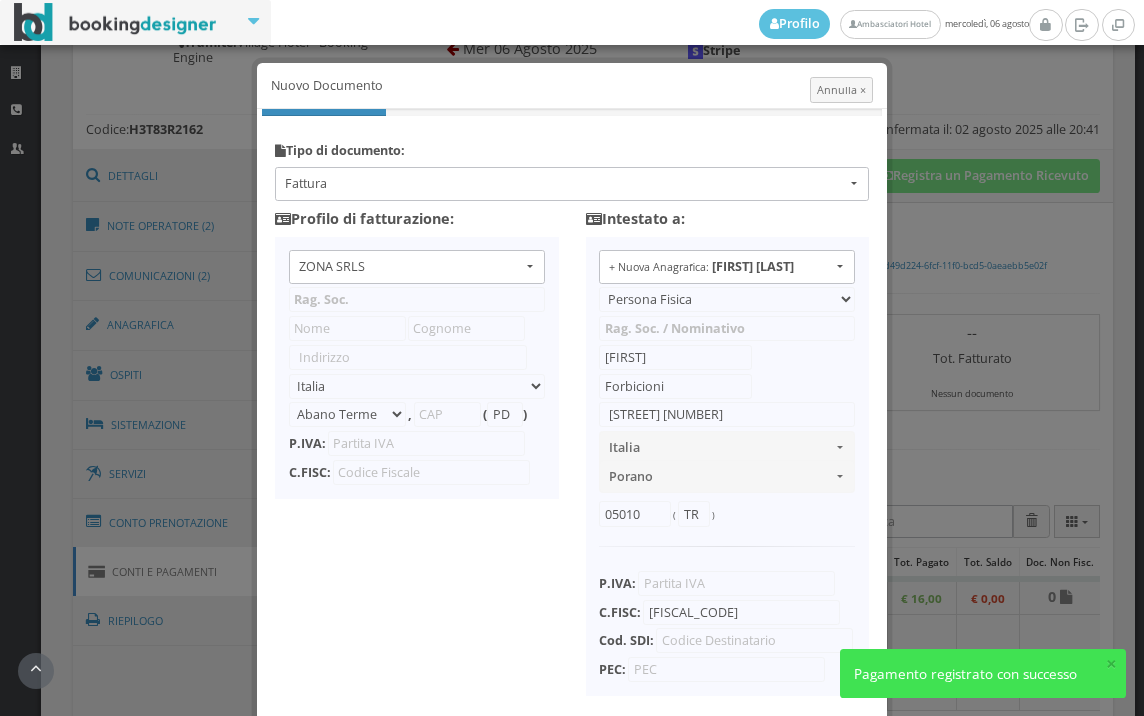 type on "ZONA SRLS" 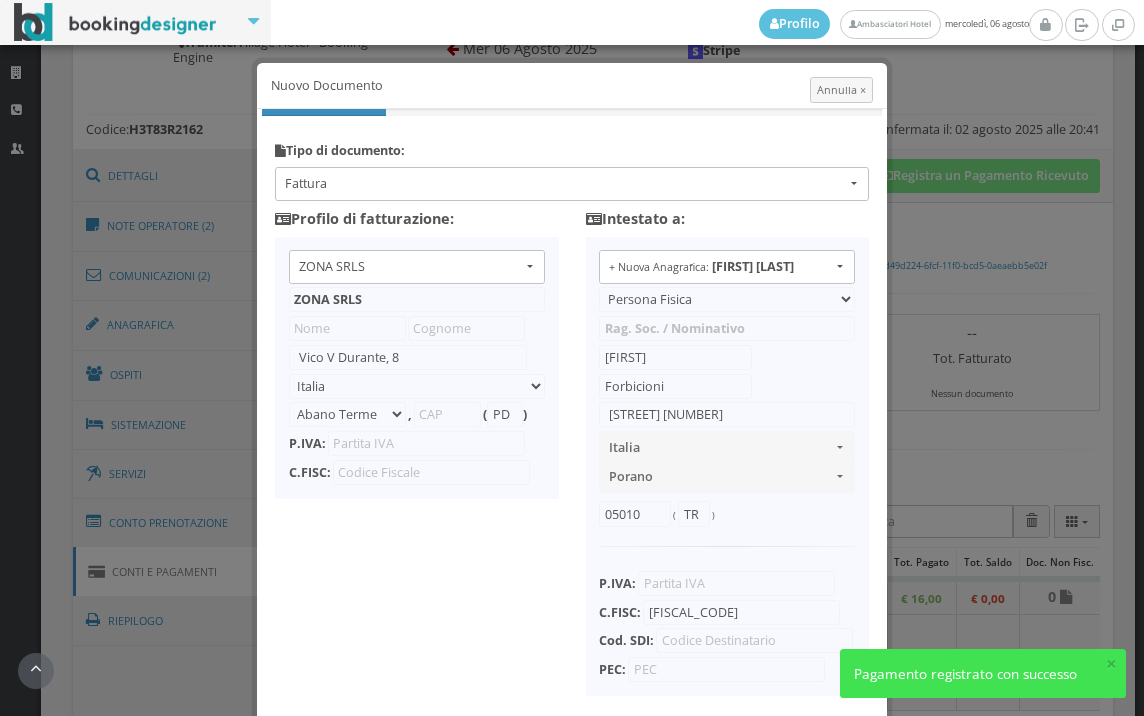 select on "Frattamaggiore" 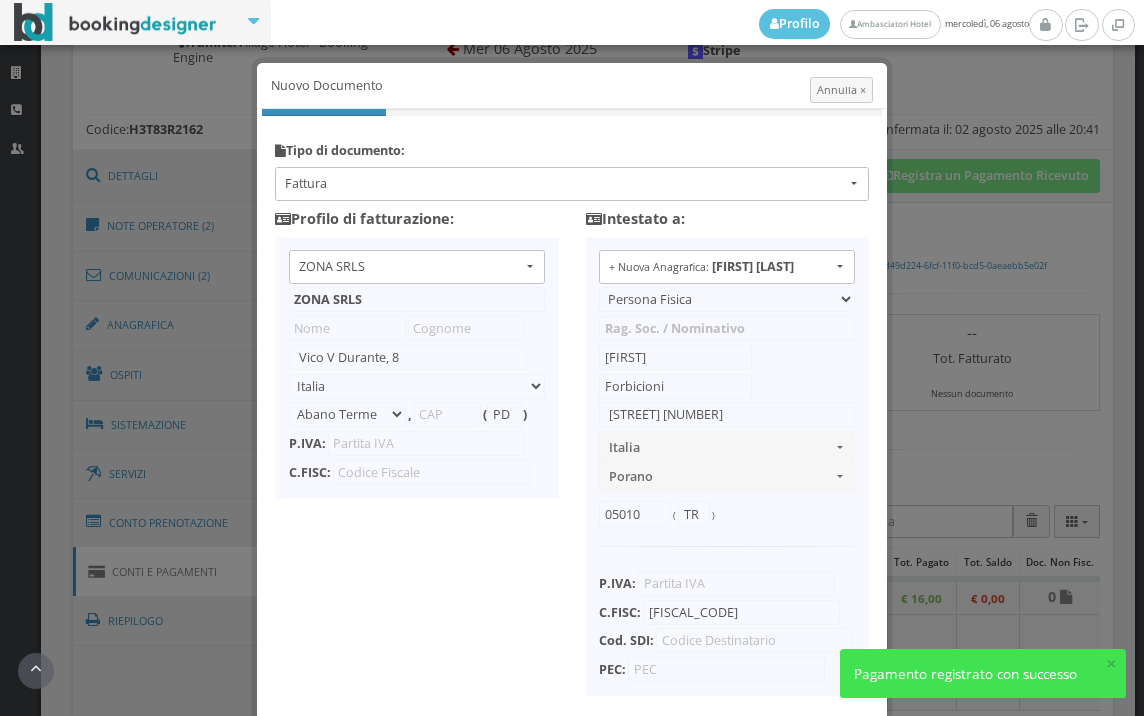 type on "80027" 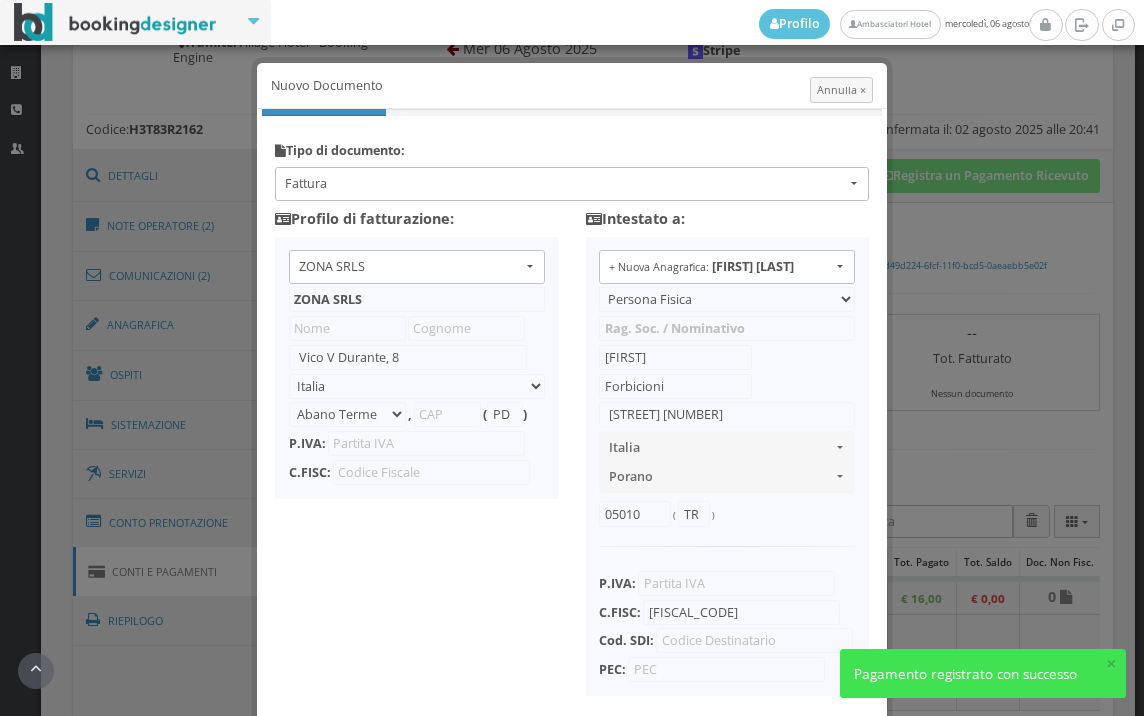 type on "NA" 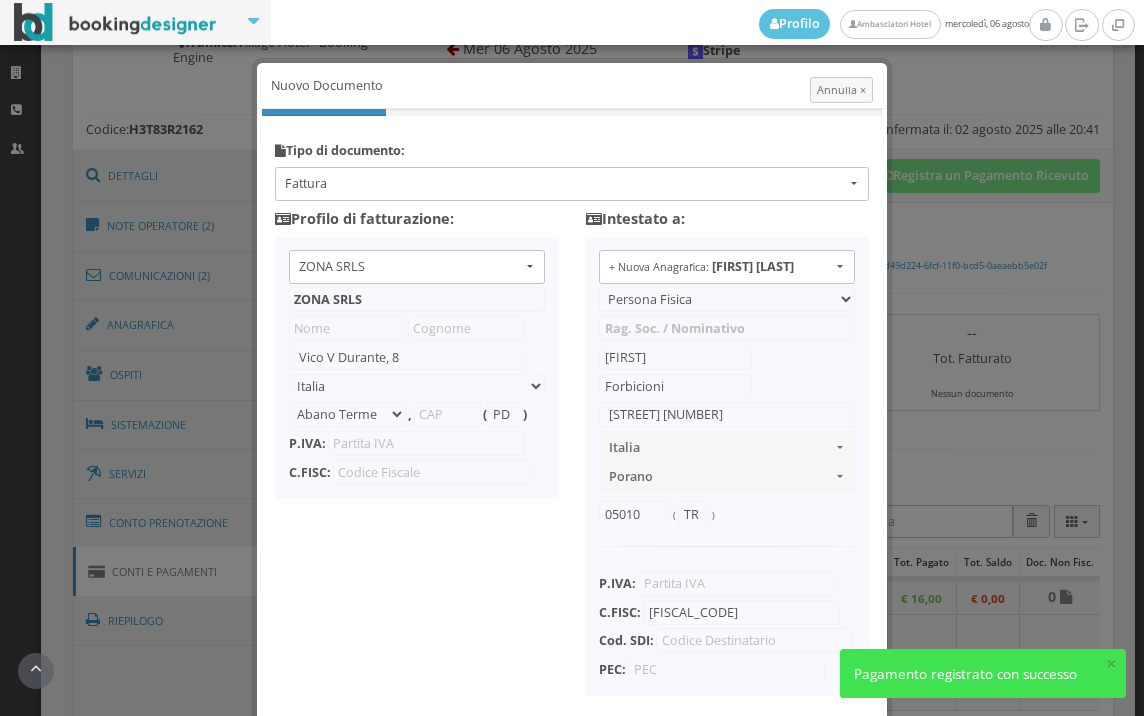 type on "10356321215" 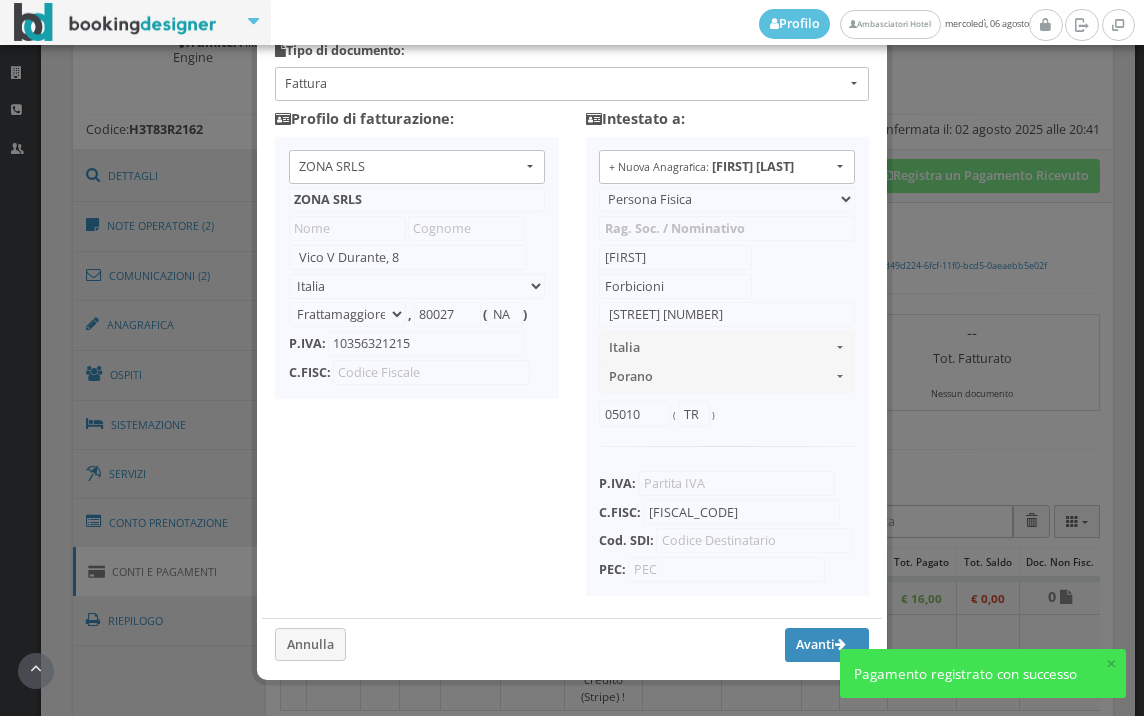 scroll, scrollTop: 158, scrollLeft: 0, axis: vertical 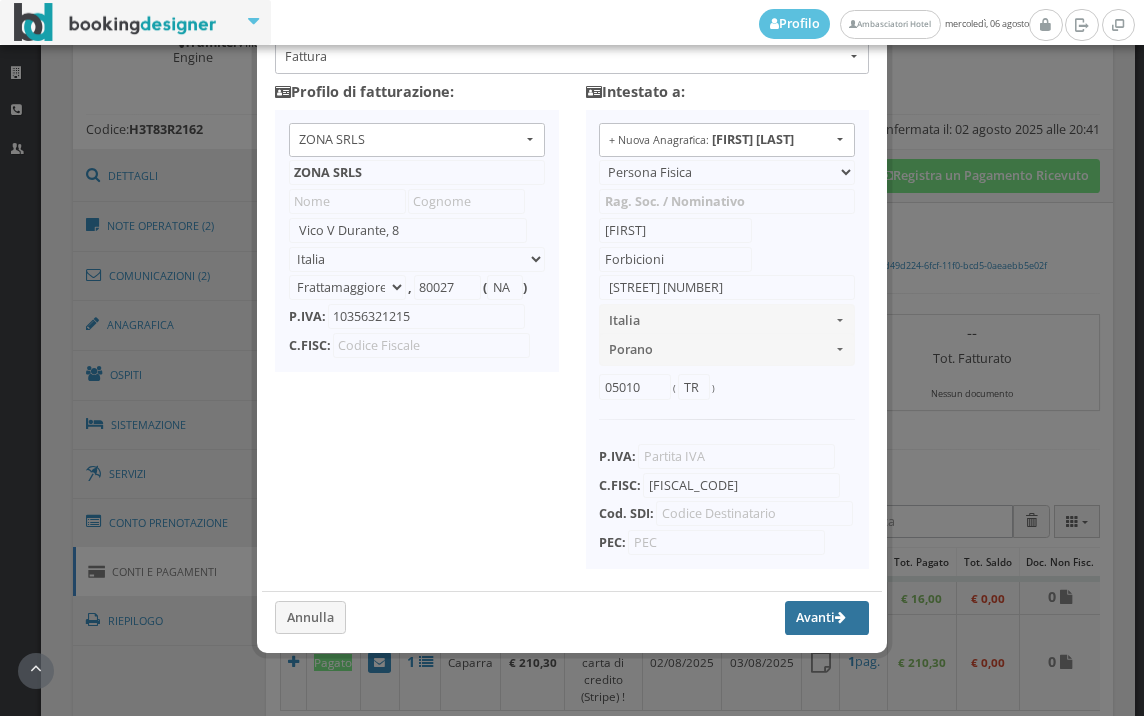click on "Avanti" at bounding box center [827, 618] 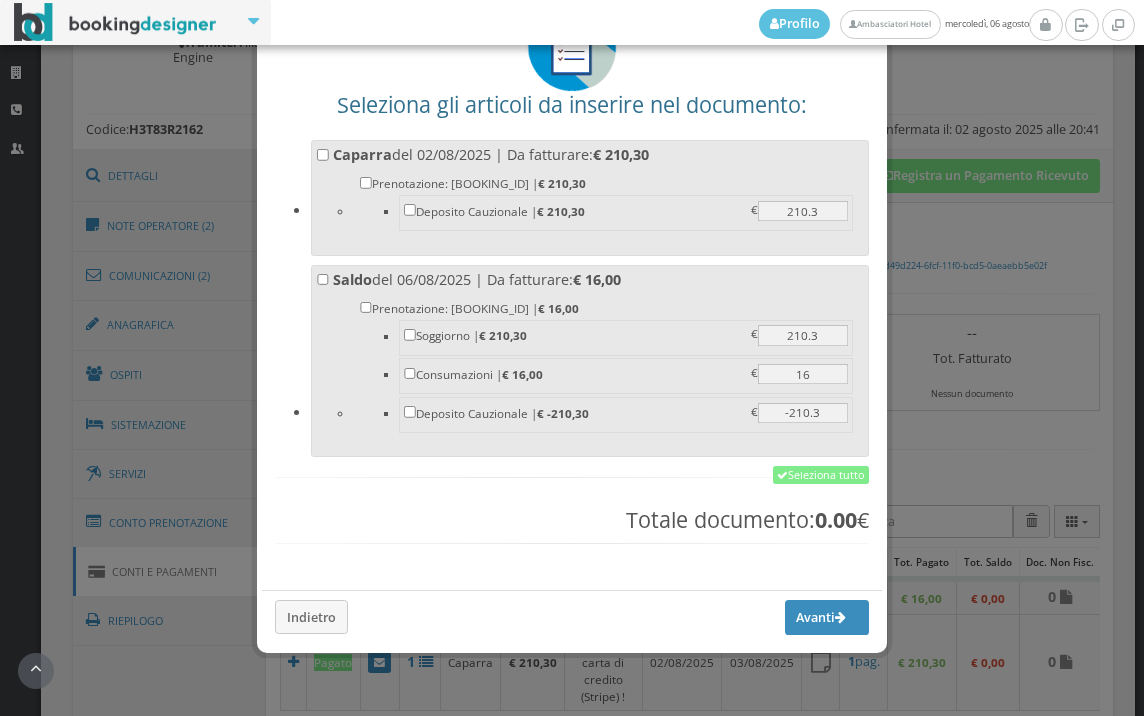 scroll, scrollTop: 156, scrollLeft: 0, axis: vertical 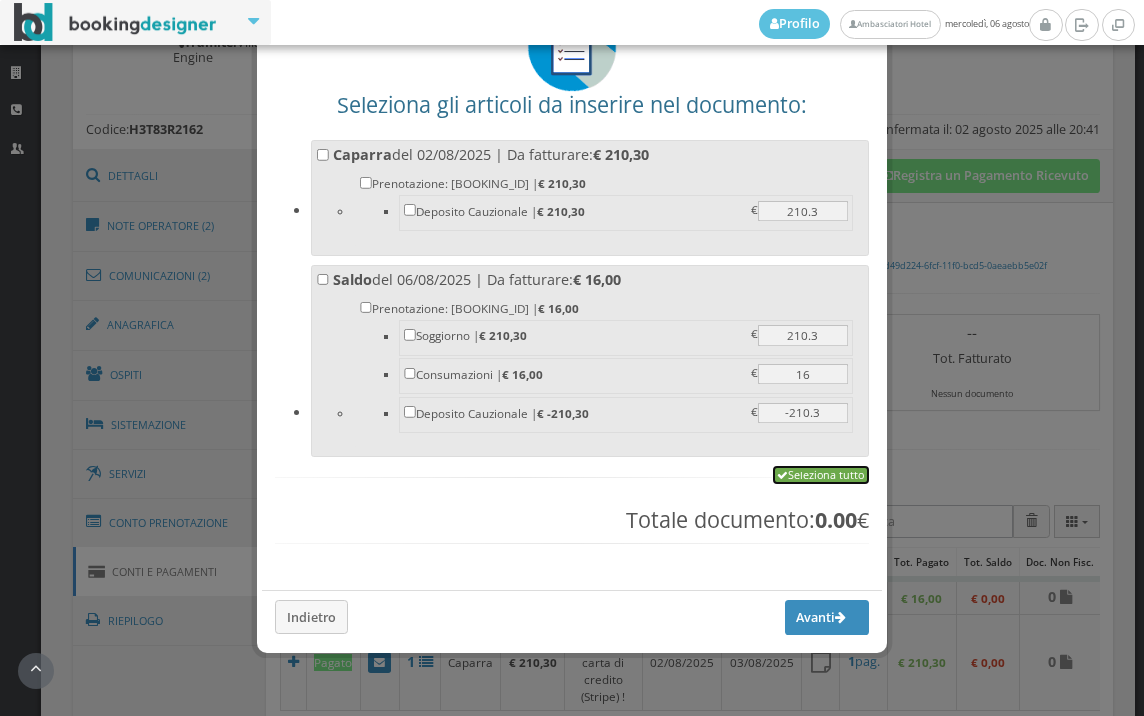 click on "Seleziona tutto" at bounding box center (821, 475) 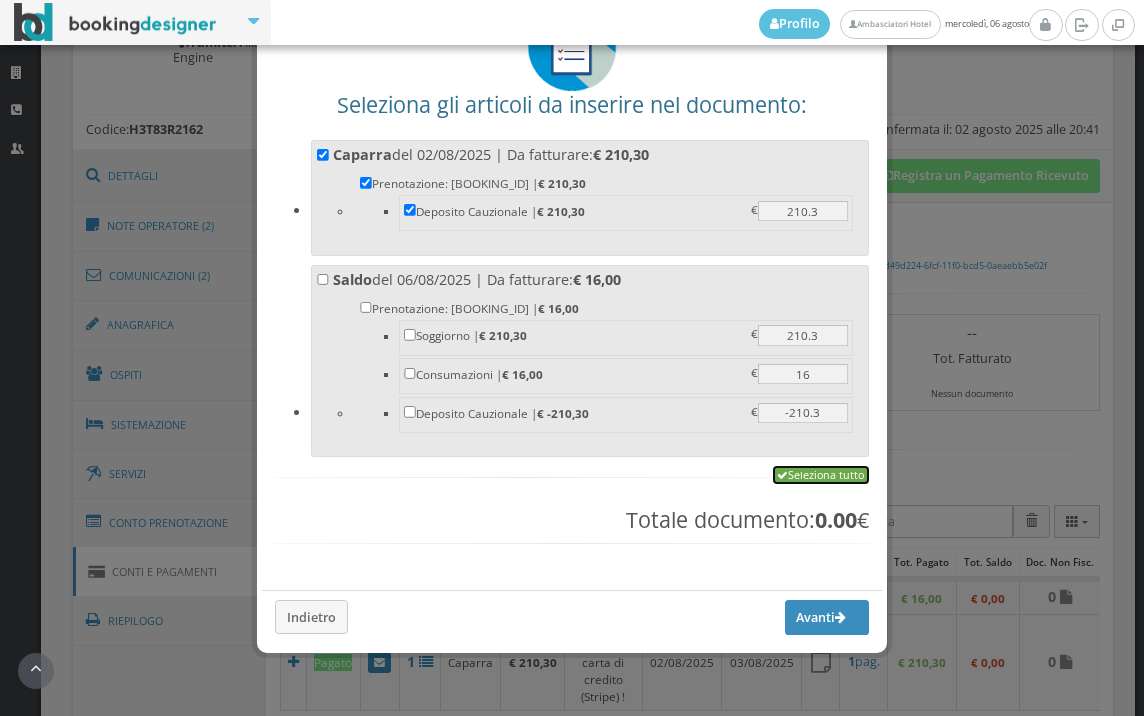 checkbox on "true" 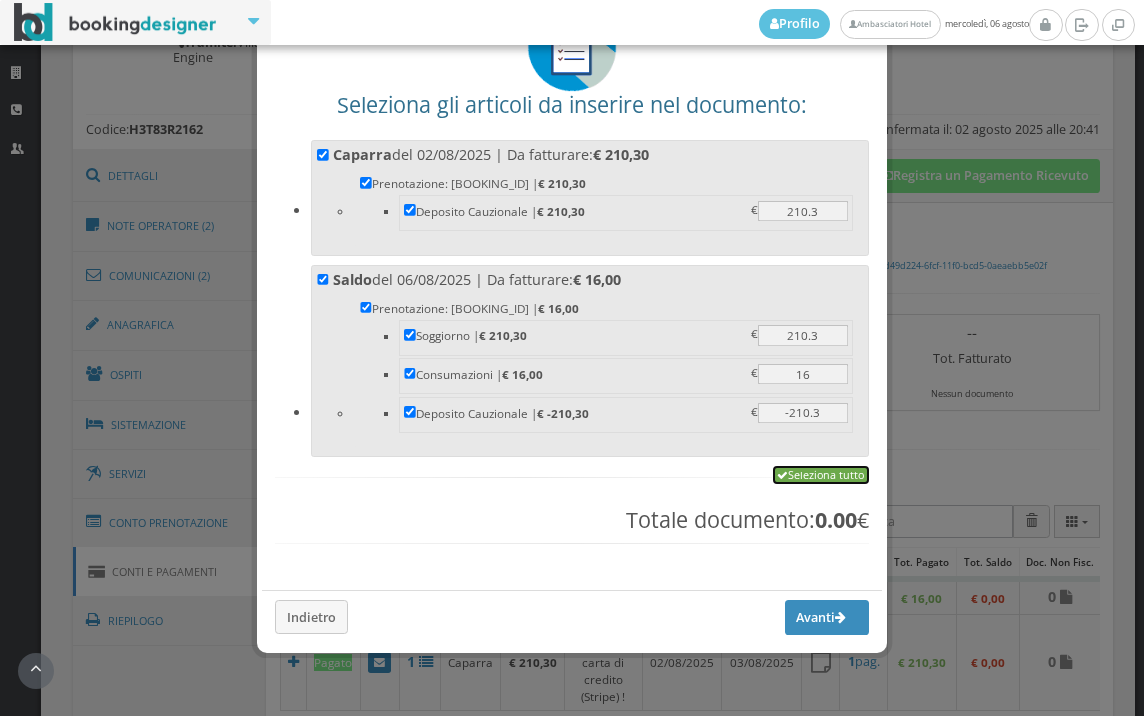 checkbox on "true" 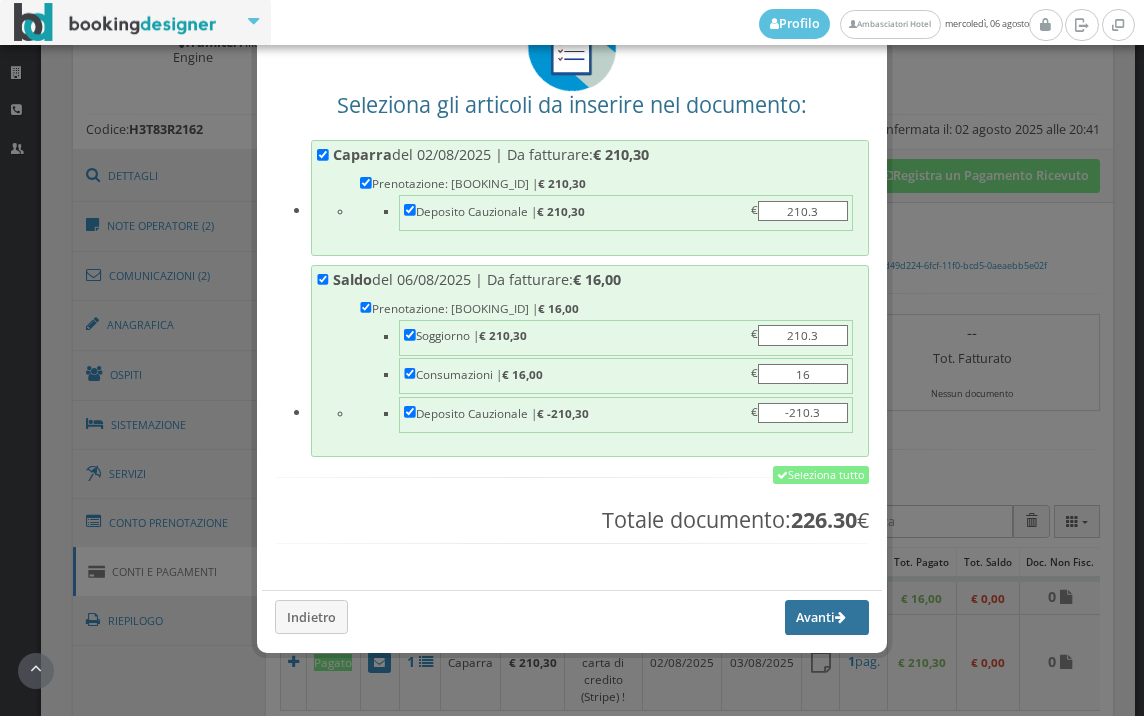 click on "Avanti" at bounding box center [827, 617] 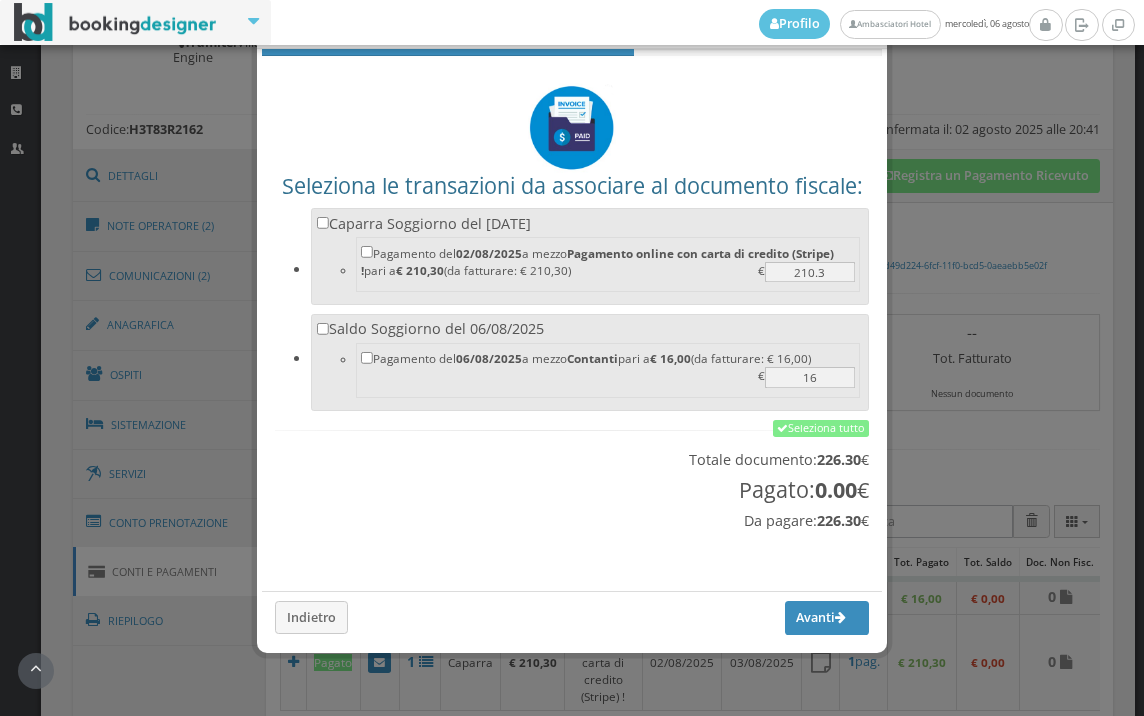 scroll, scrollTop: 66, scrollLeft: 0, axis: vertical 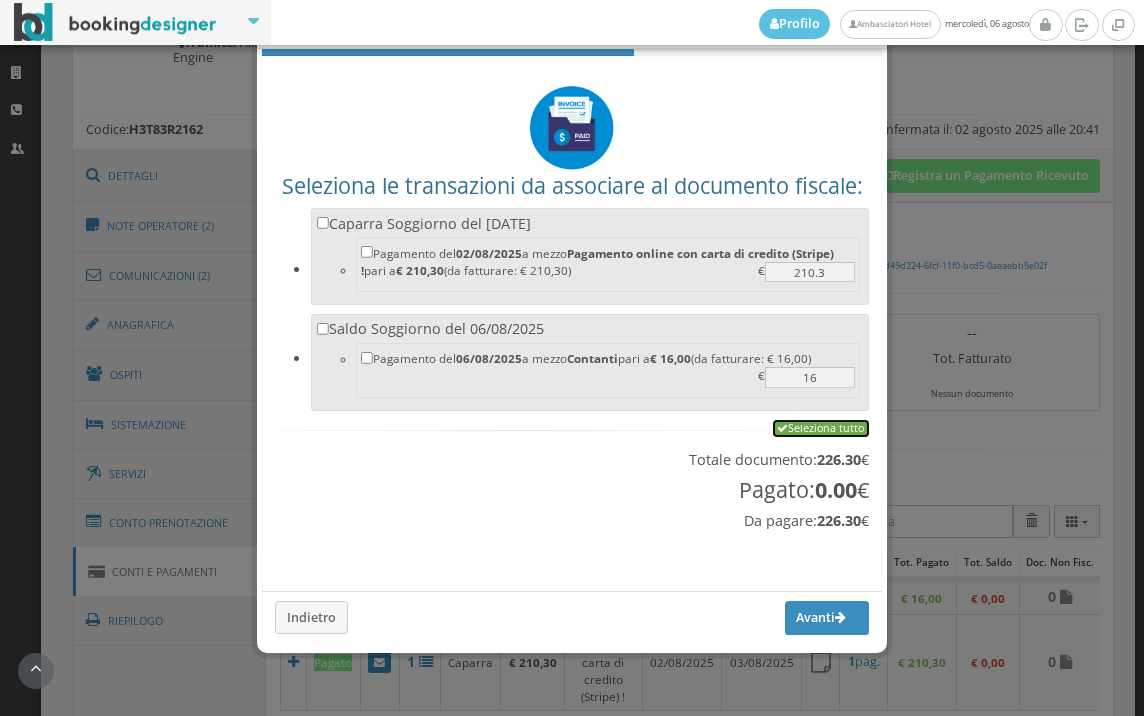 click on "Seleziona tutto" at bounding box center (821, 429) 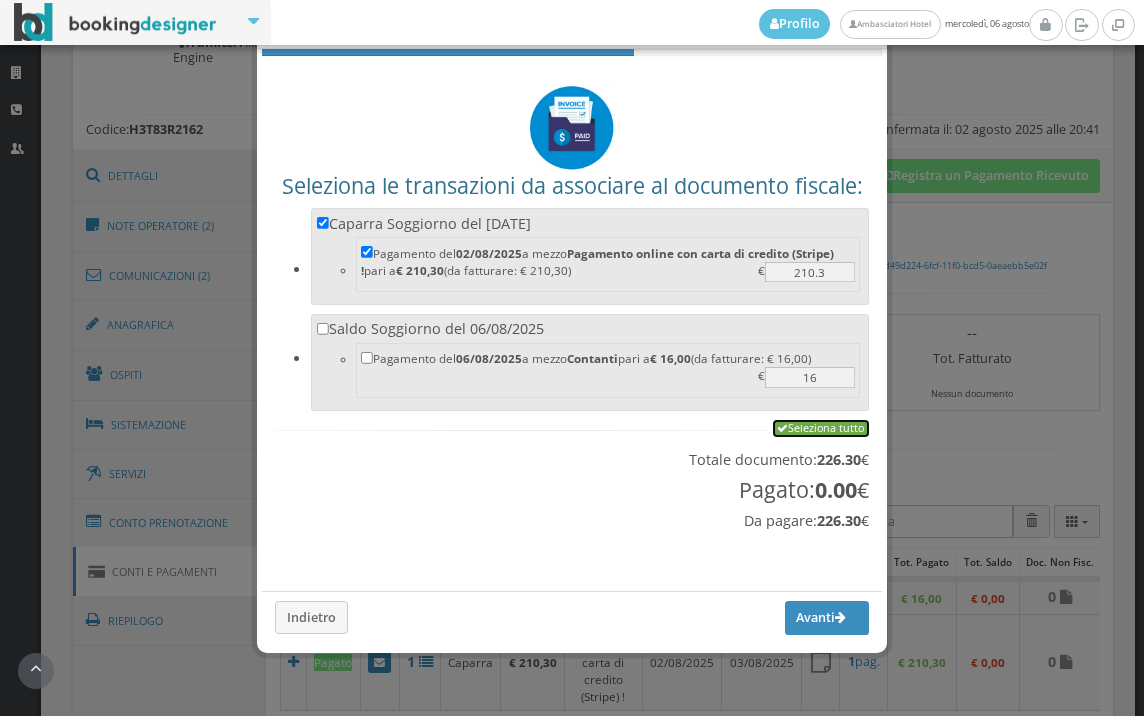checkbox on "true" 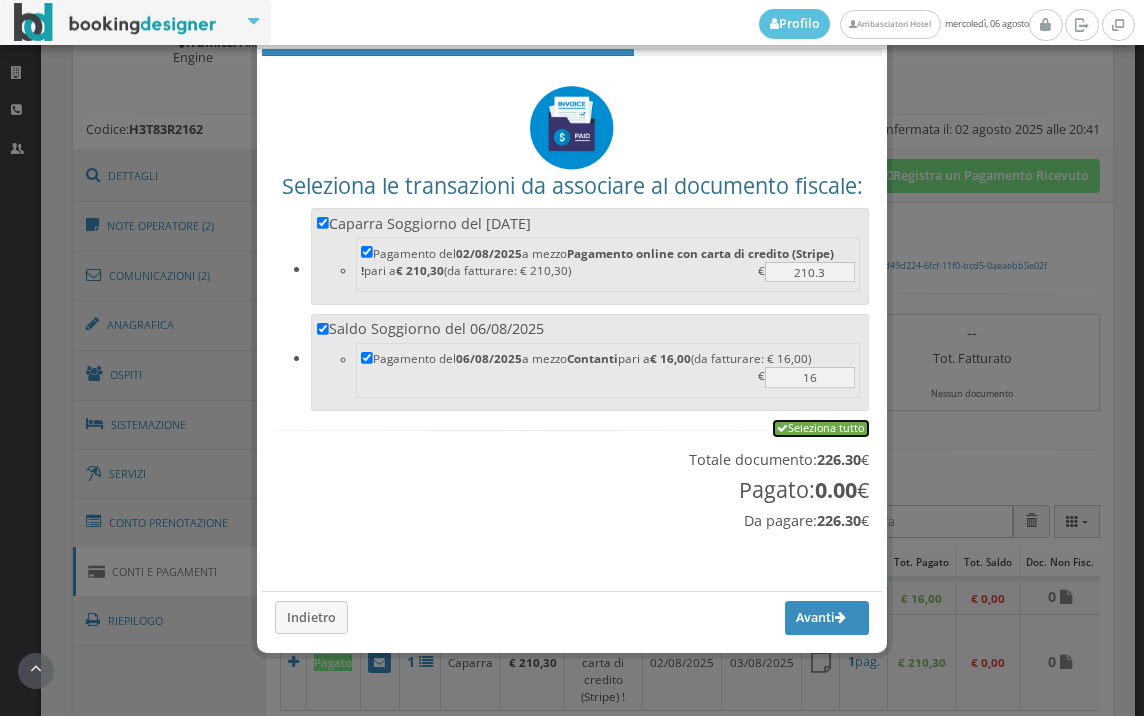 checkbox on "true" 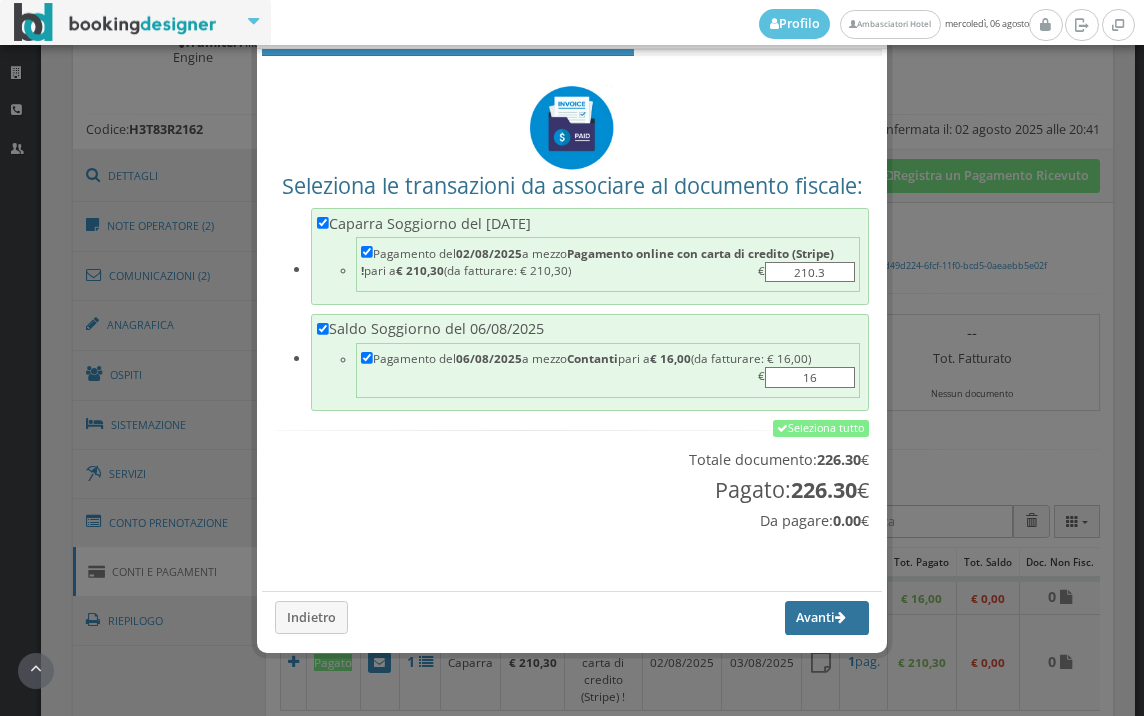 click on "Avanti" at bounding box center [827, 618] 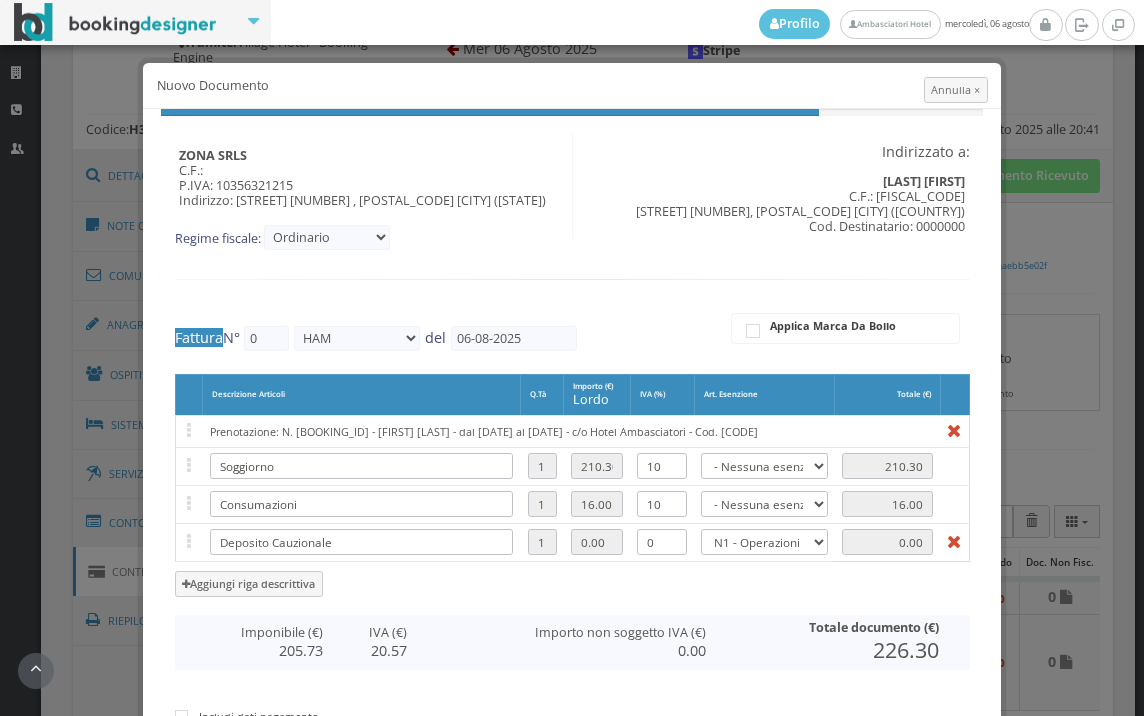 type on "415" 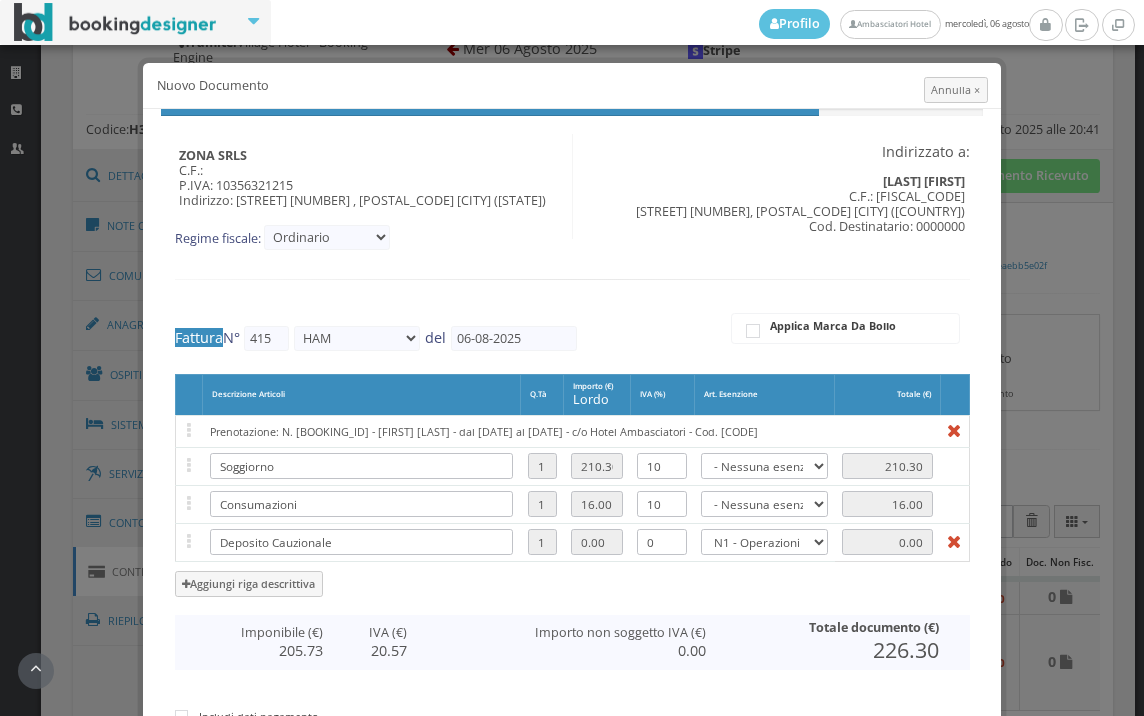 scroll, scrollTop: 412, scrollLeft: 0, axis: vertical 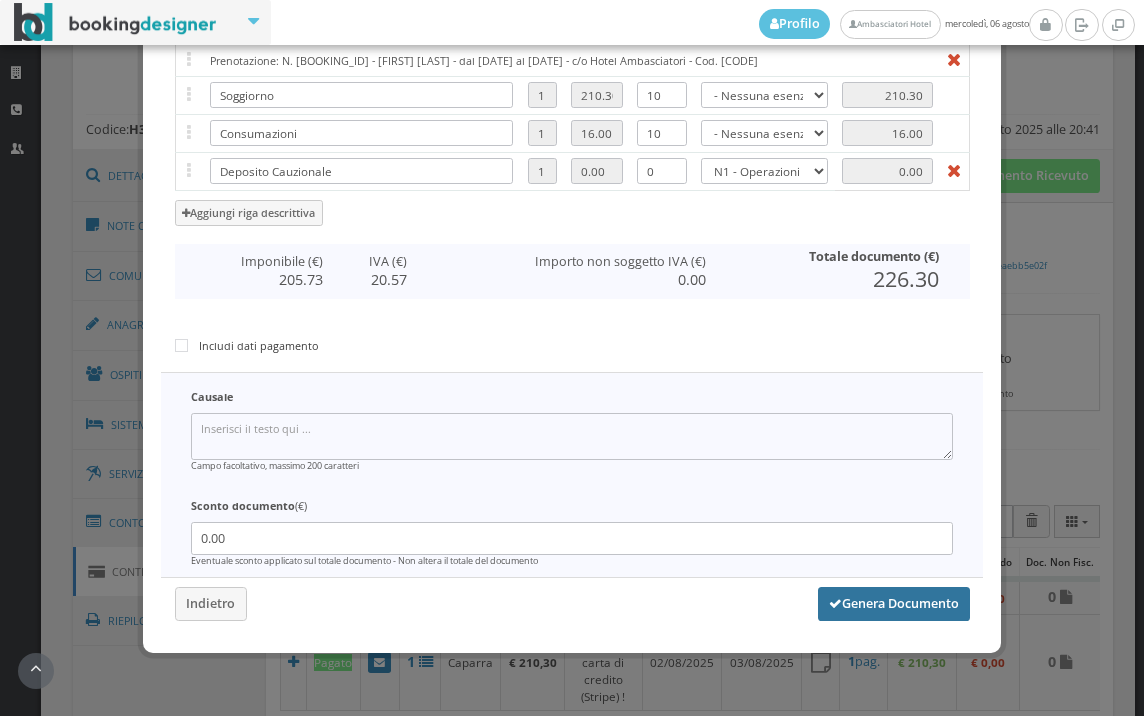 click on "Genera Documento" at bounding box center [894, 604] 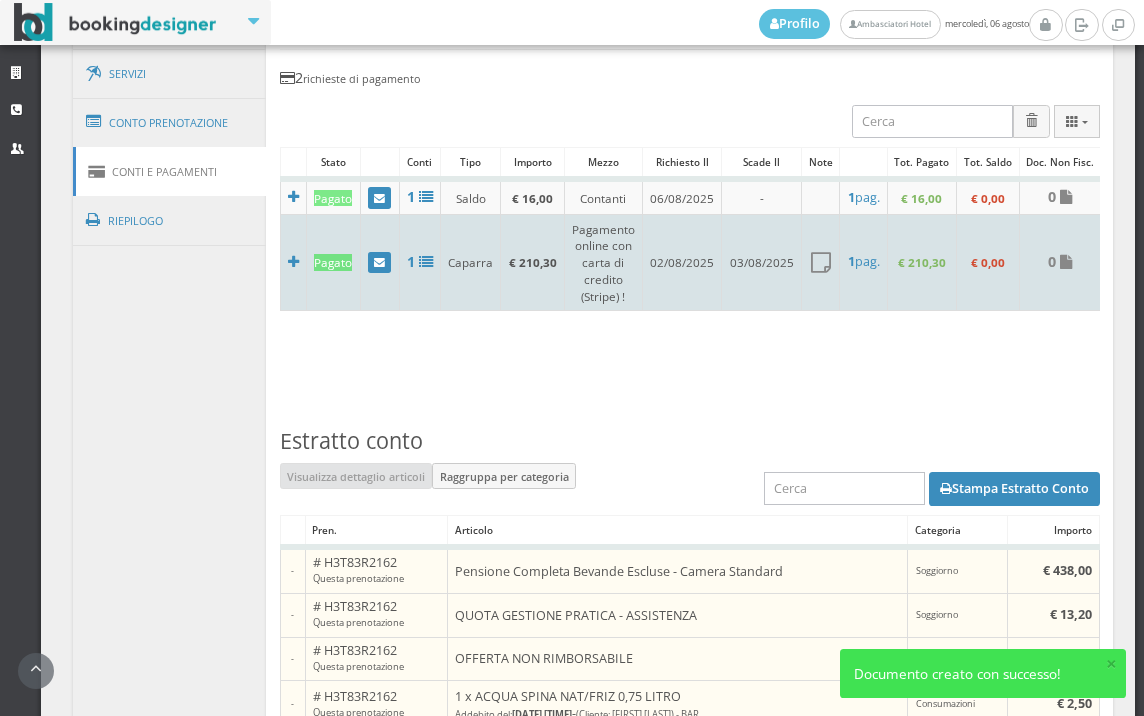 scroll, scrollTop: 1111, scrollLeft: 0, axis: vertical 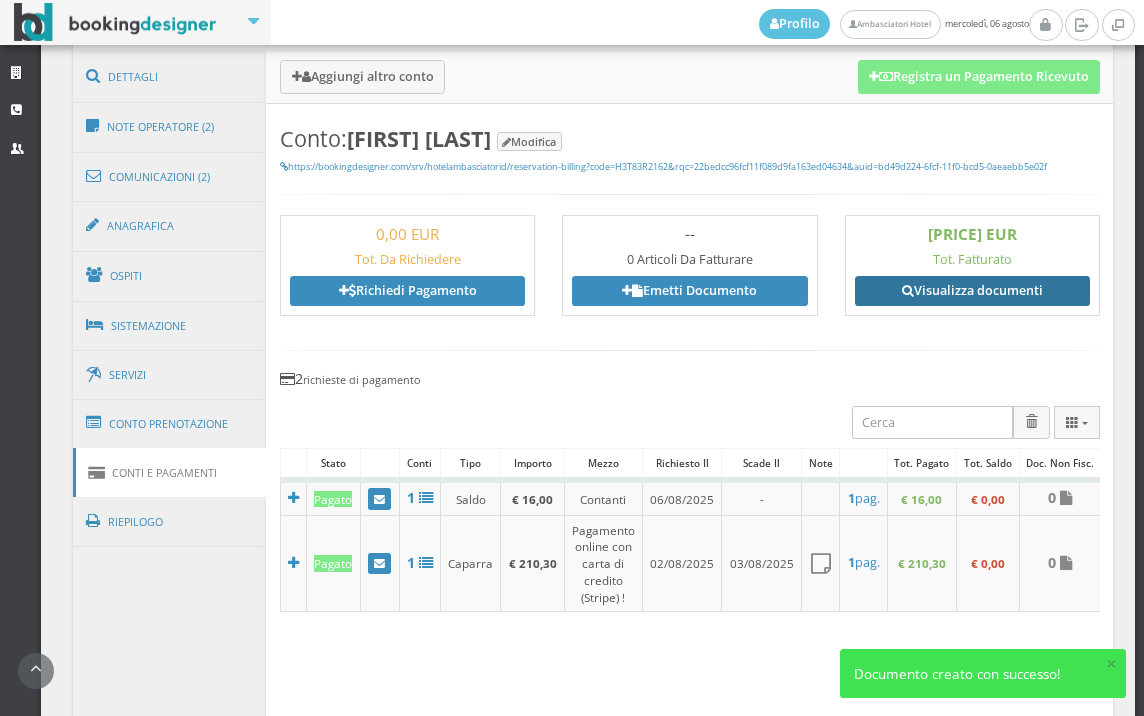 click on "Visualizza documenti" at bounding box center [972, 291] 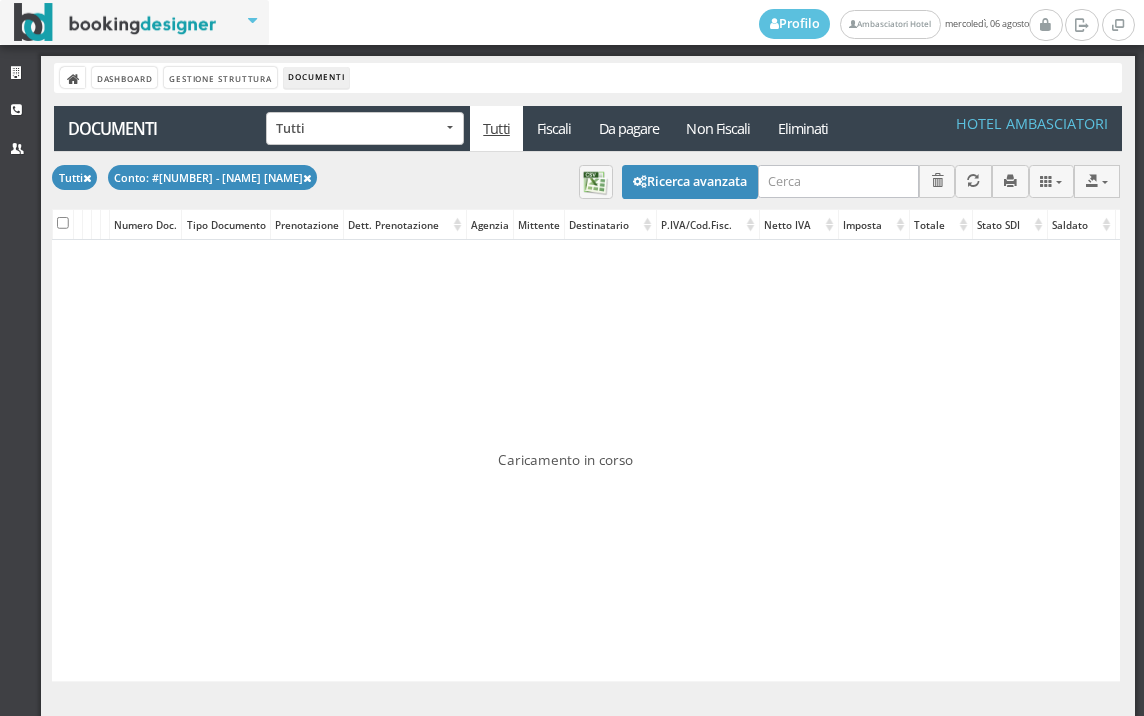 scroll, scrollTop: 0, scrollLeft: 0, axis: both 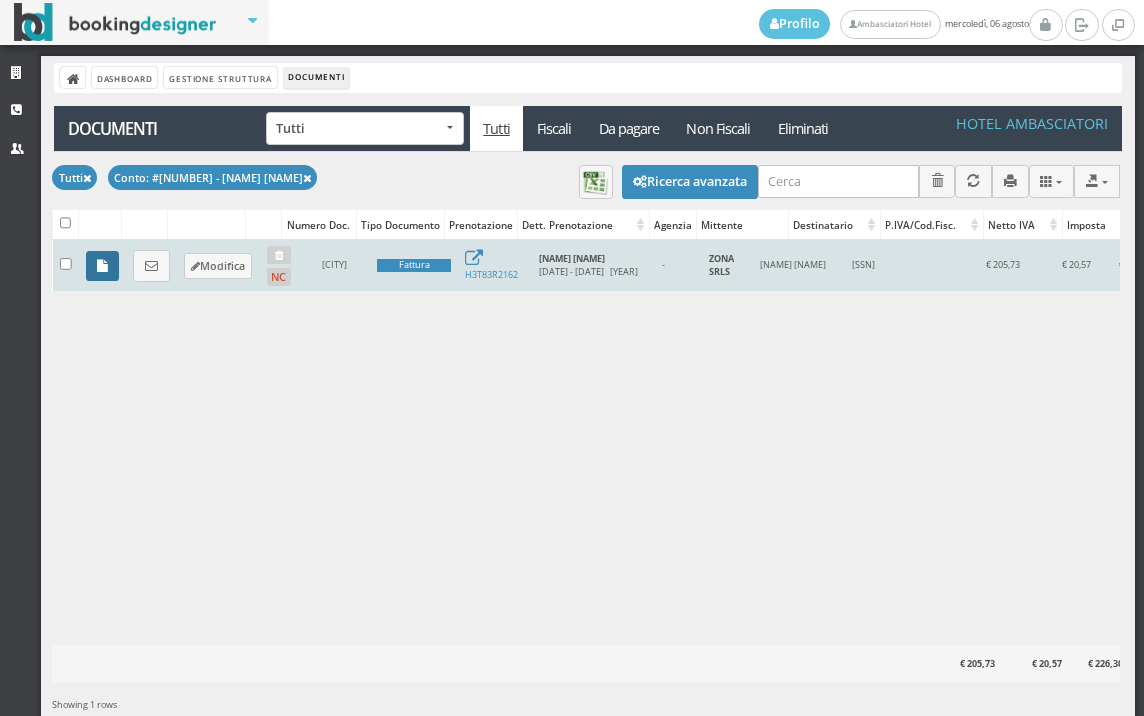 click at bounding box center (102, 266) 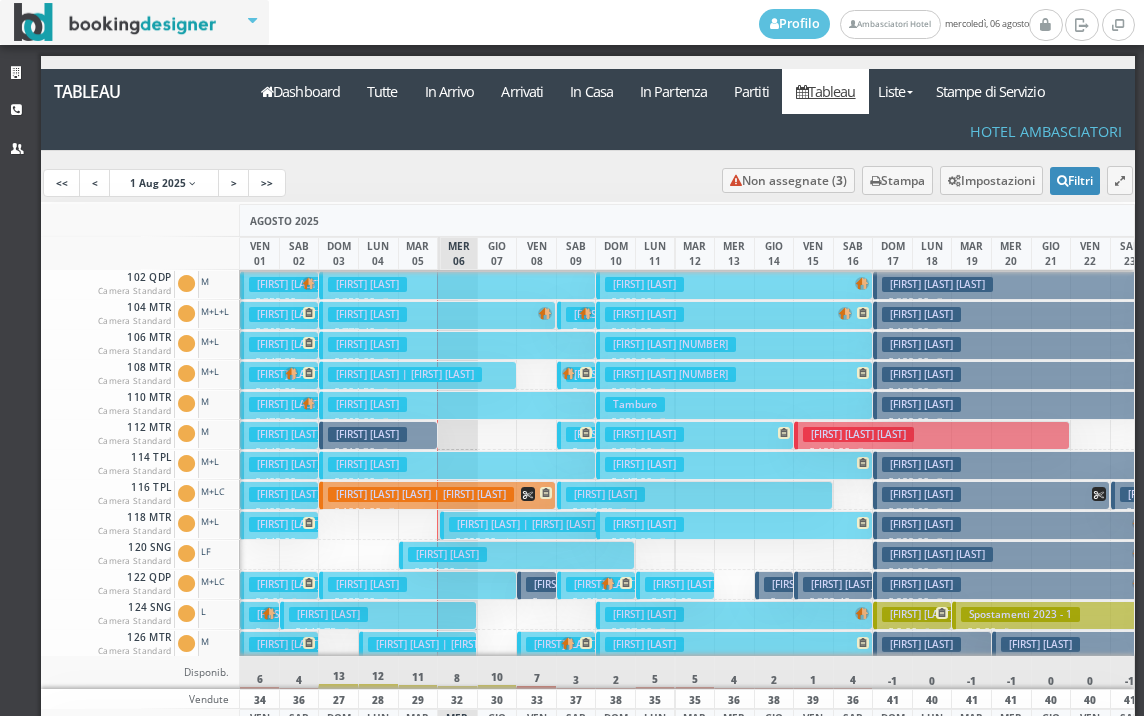 scroll, scrollTop: 0, scrollLeft: 0, axis: both 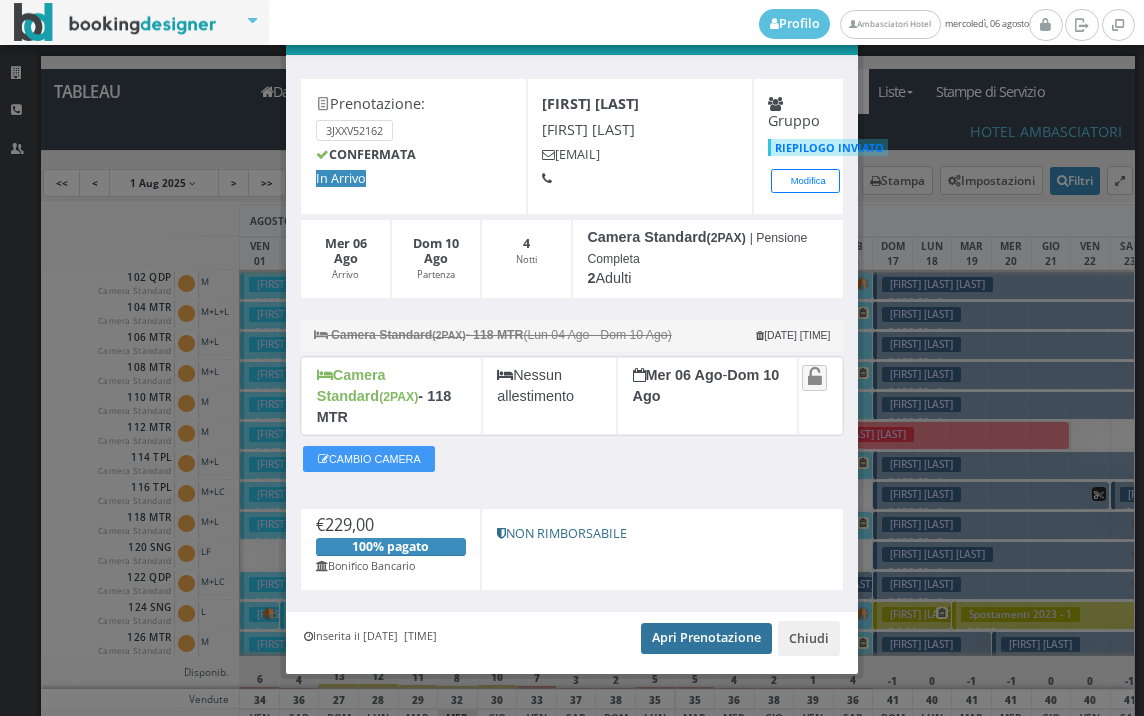 click on "Apri Prenotazione" at bounding box center (706, 638) 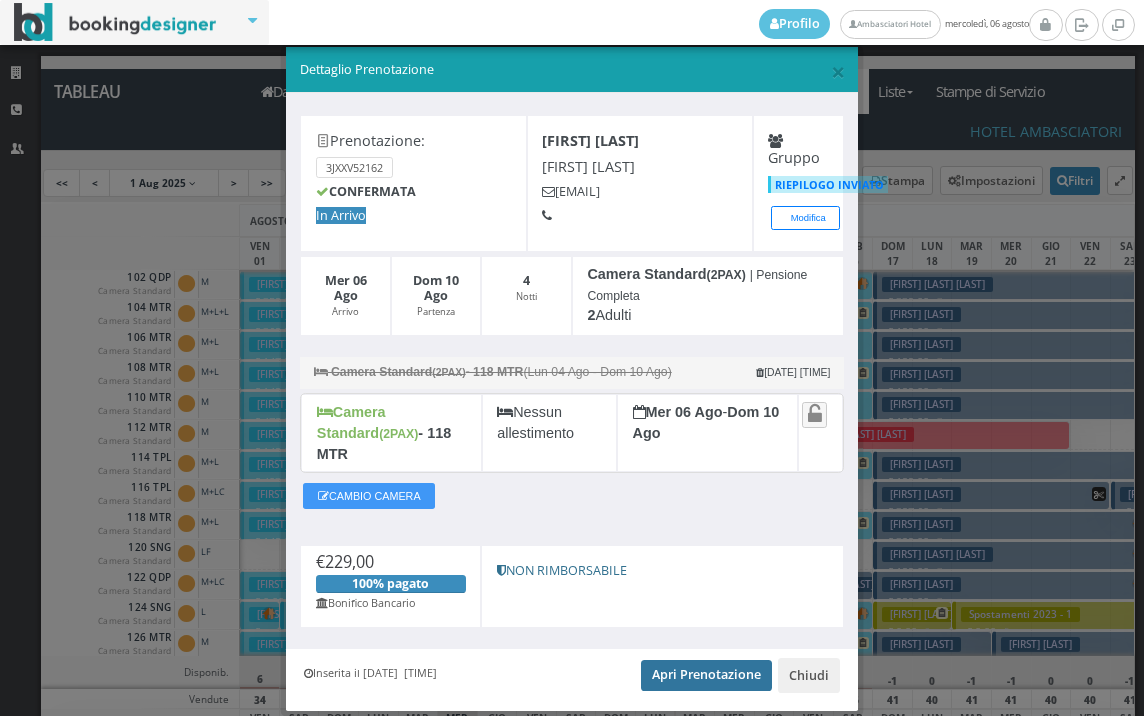 scroll, scrollTop: 0, scrollLeft: 0, axis: both 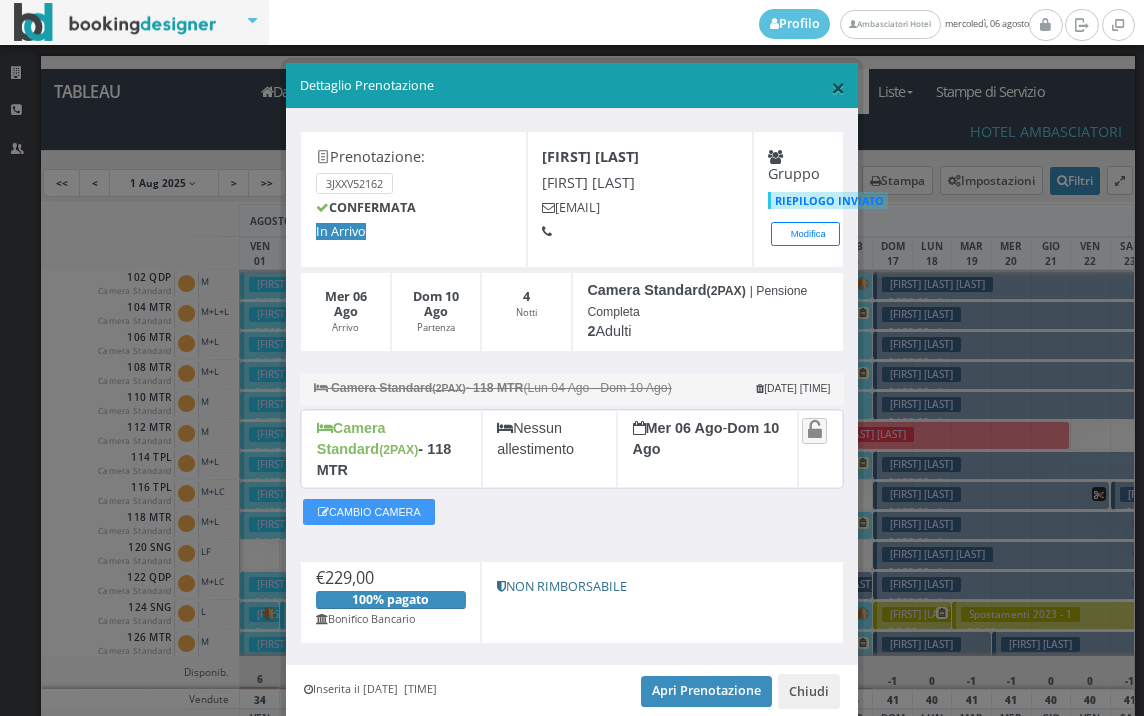 click on "×" at bounding box center (838, 87) 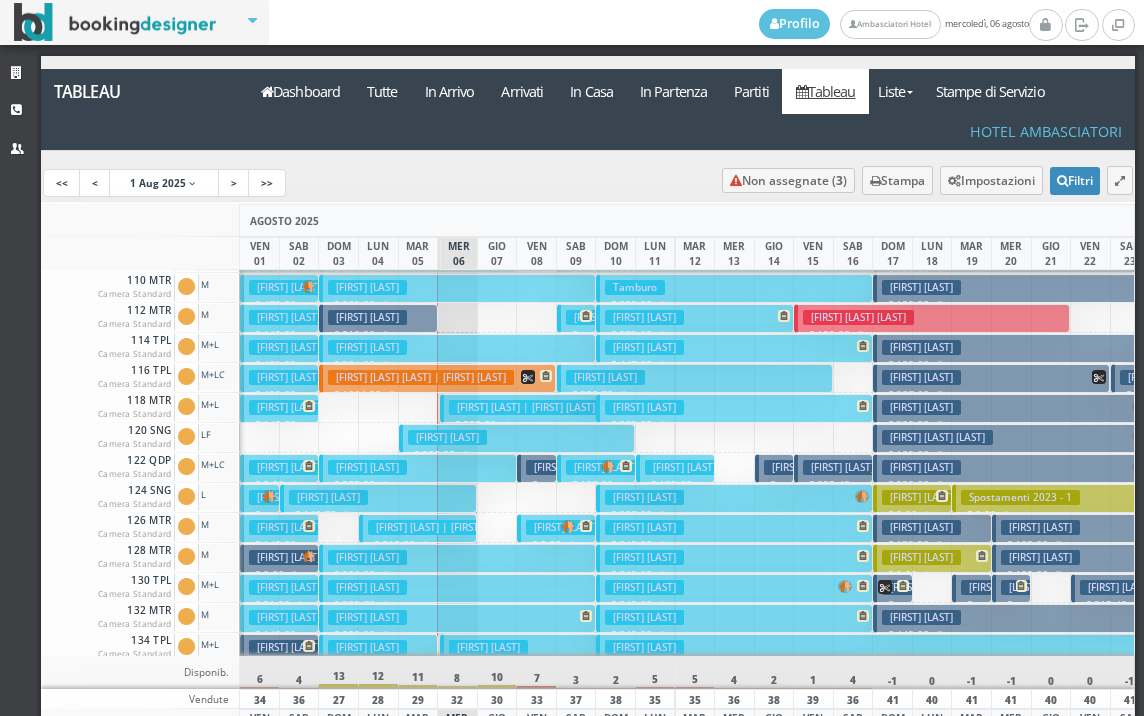 scroll, scrollTop: 200, scrollLeft: 0, axis: vertical 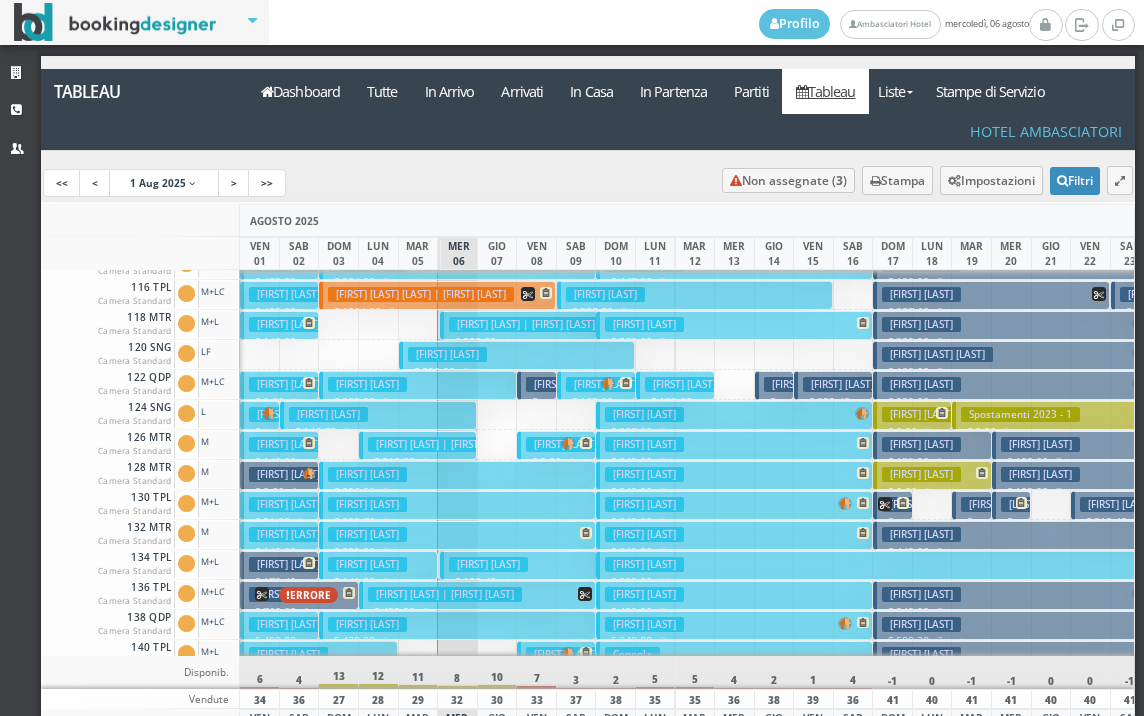click on "Spinazzola  Rubens" at bounding box center [367, 564] 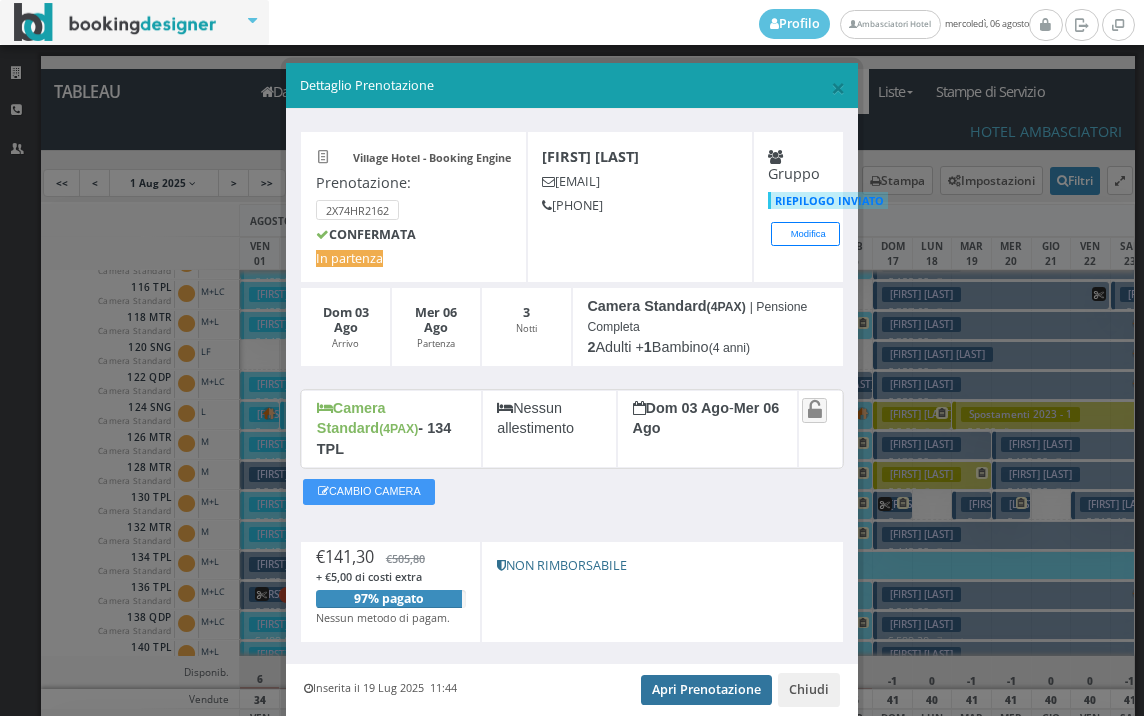 click on "Apri Prenotazione" at bounding box center [706, 690] 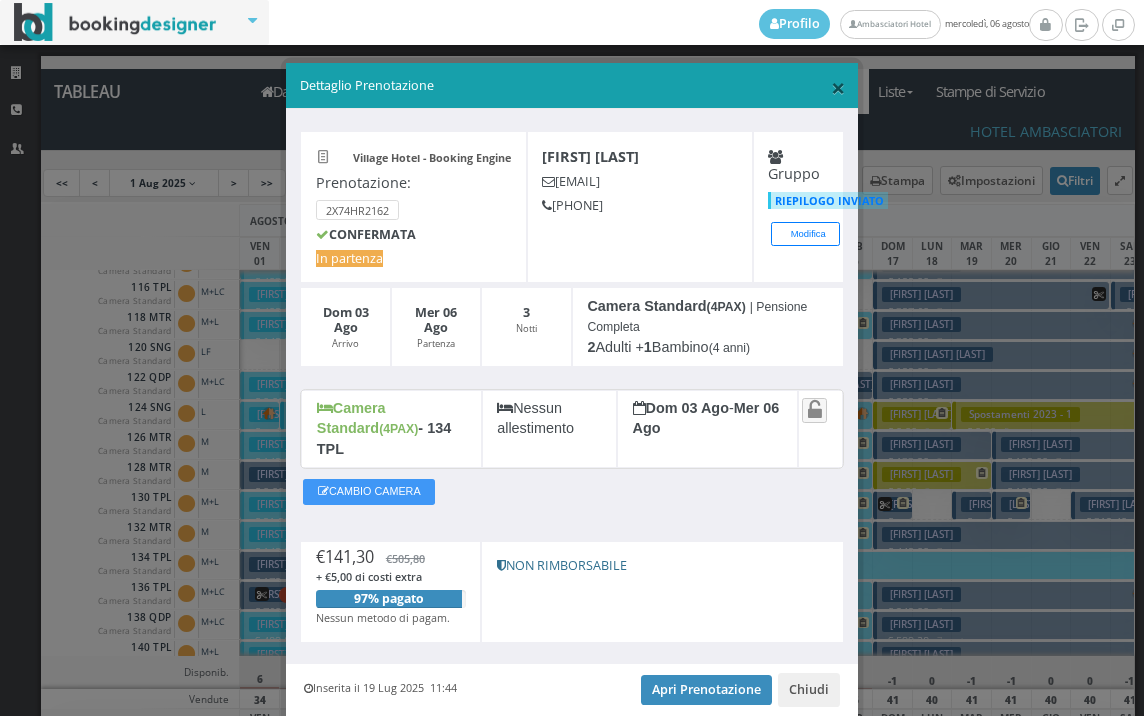 click on "×" at bounding box center (838, 87) 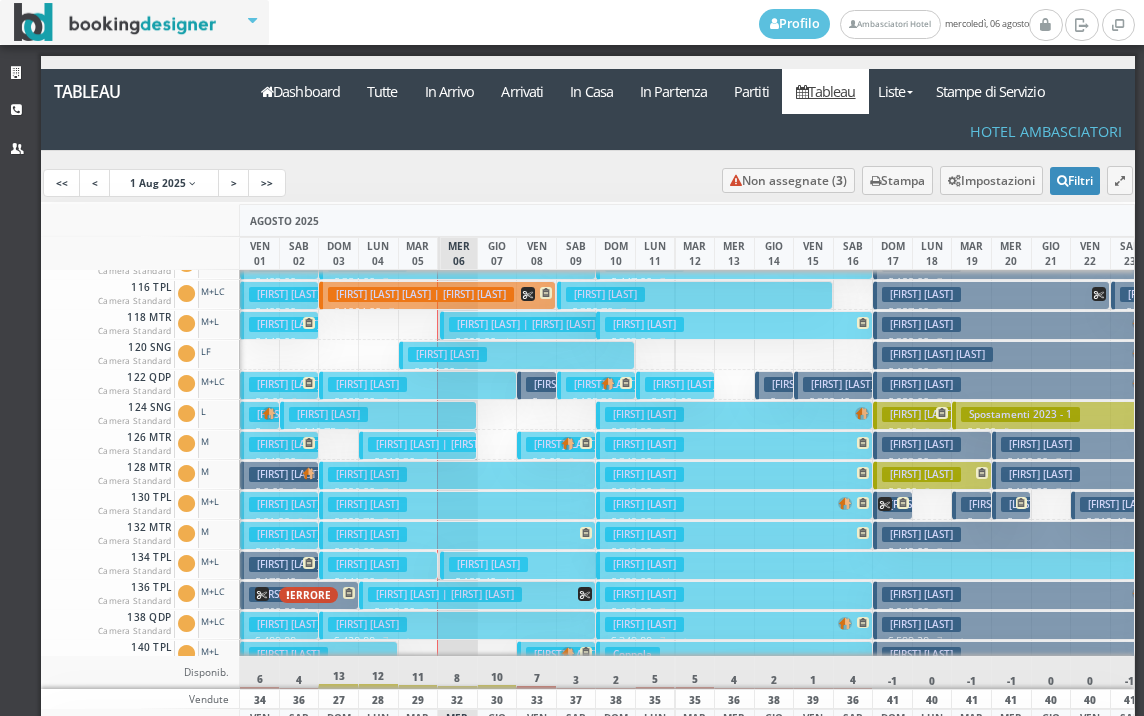 click on "[LAST] [FIRST]" at bounding box center [488, 564] 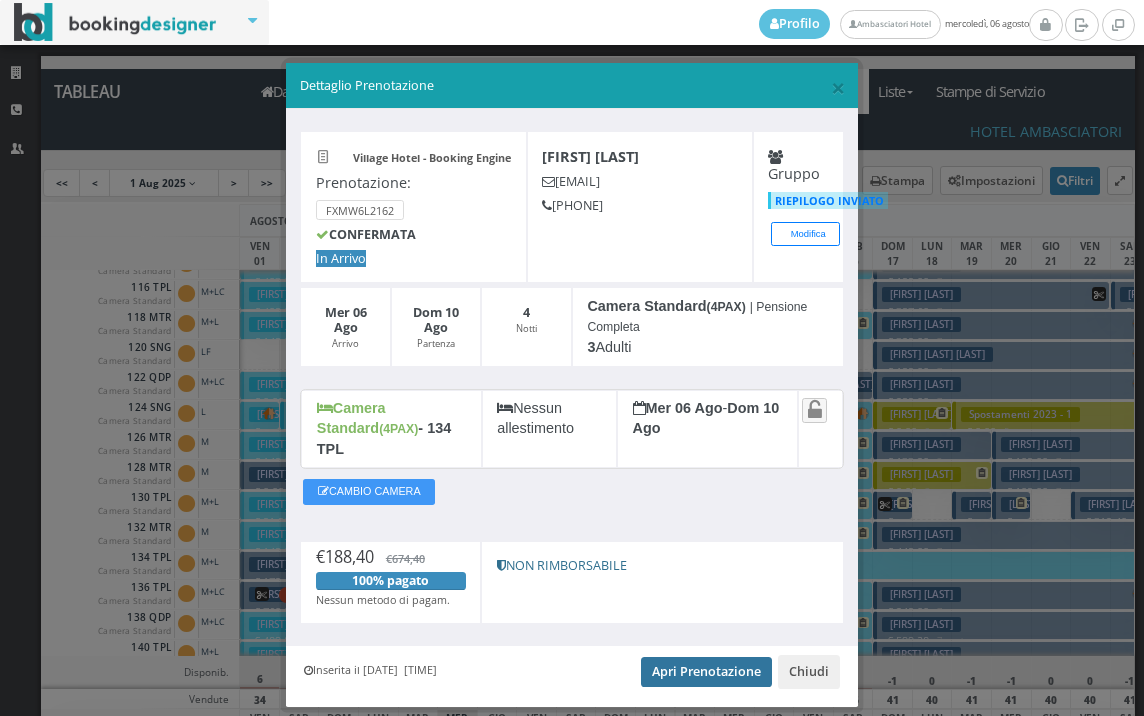 click on "Apri Prenotazione" at bounding box center [706, 672] 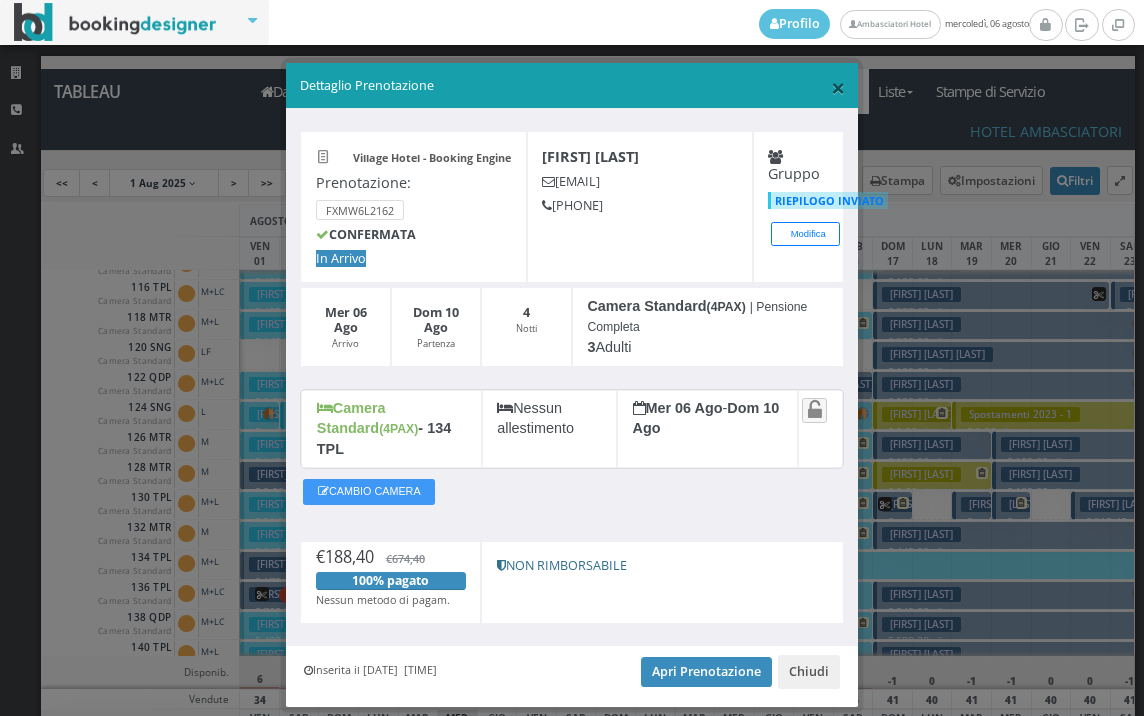 click on "×" at bounding box center (838, 87) 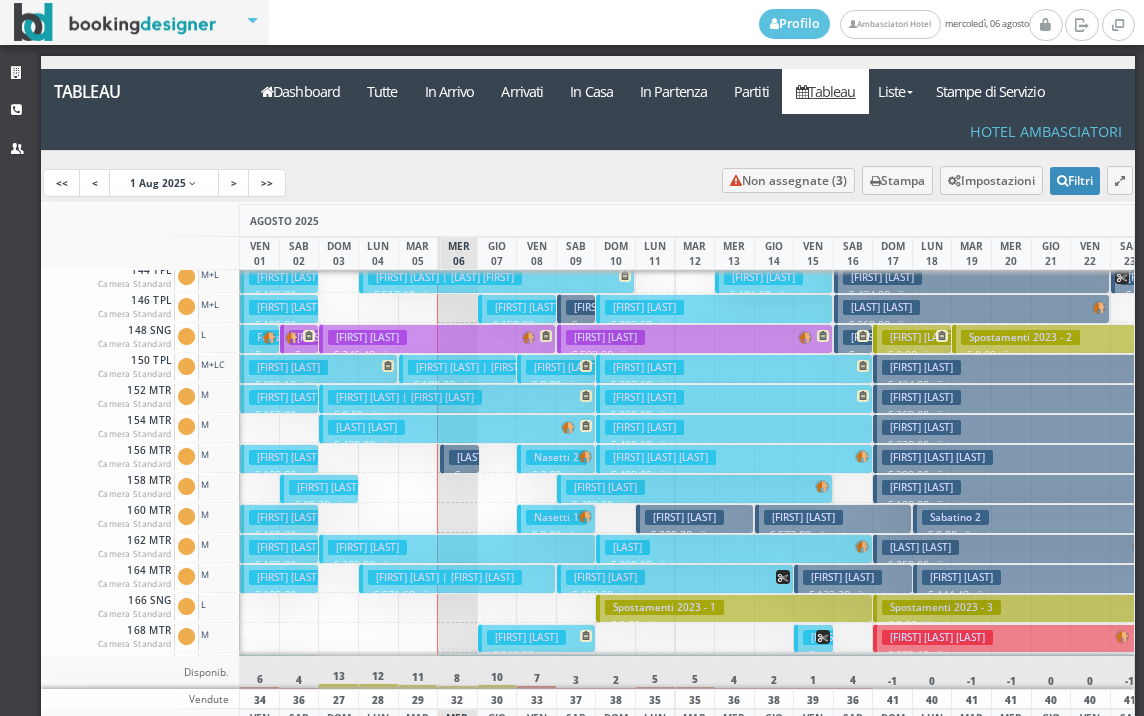 scroll, scrollTop: 305, scrollLeft: 0, axis: vertical 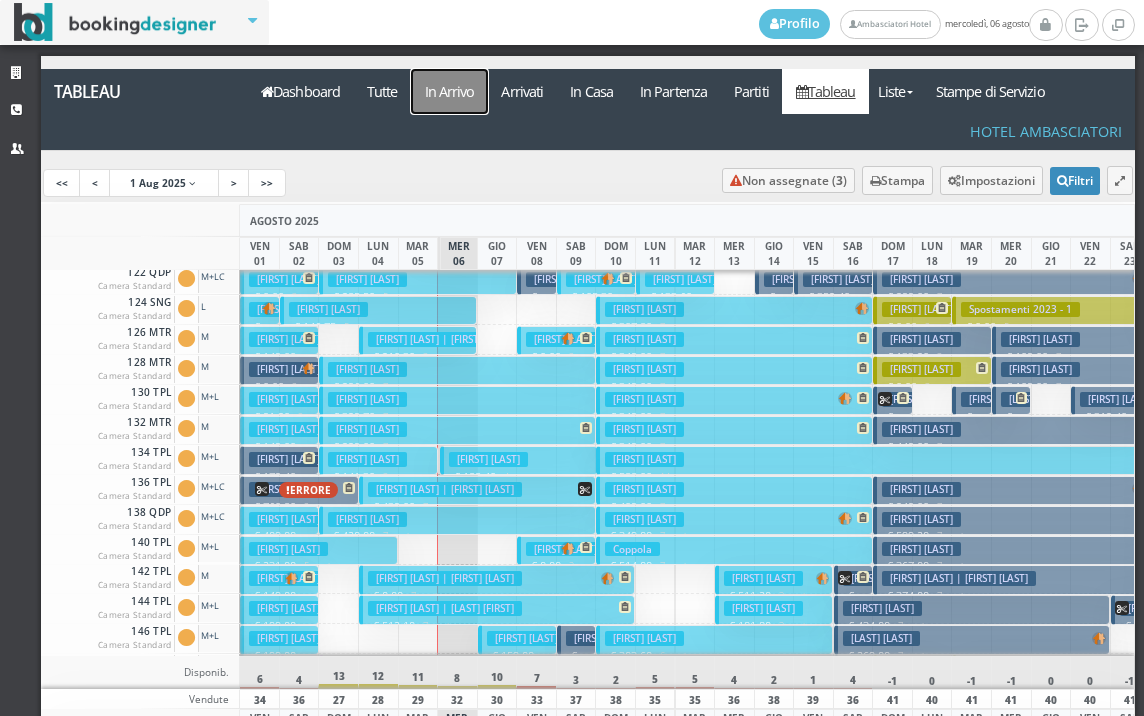 click on "In Arrivo" at bounding box center (449, 91) 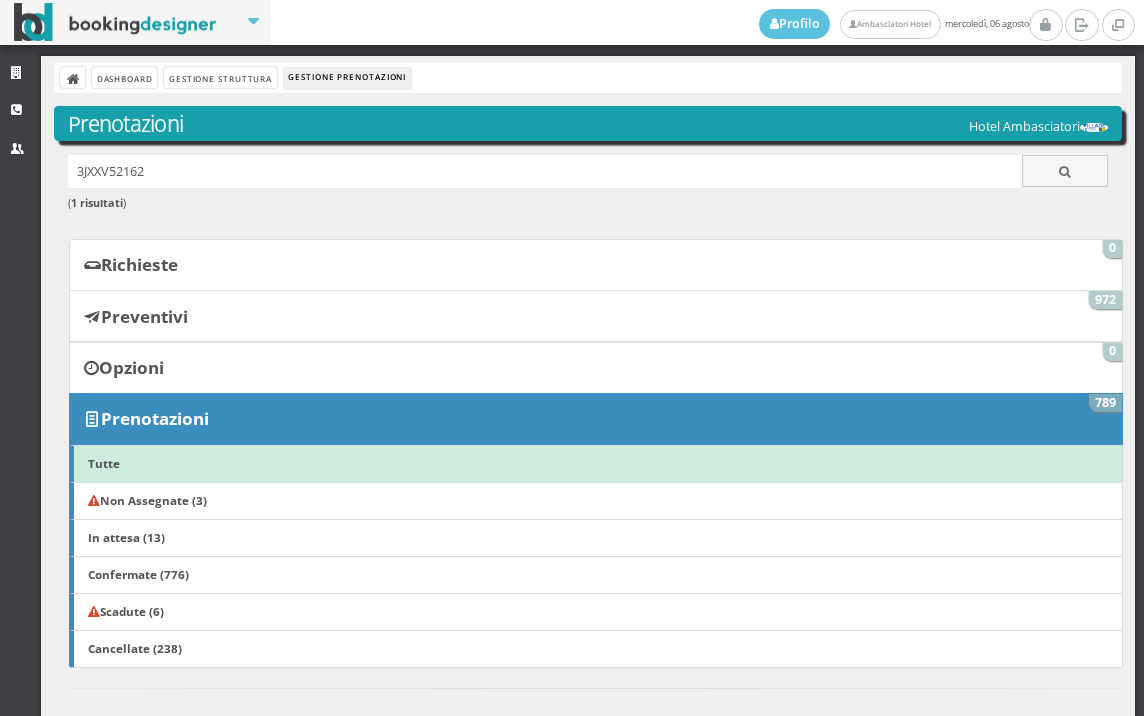 scroll, scrollTop: 0, scrollLeft: 0, axis: both 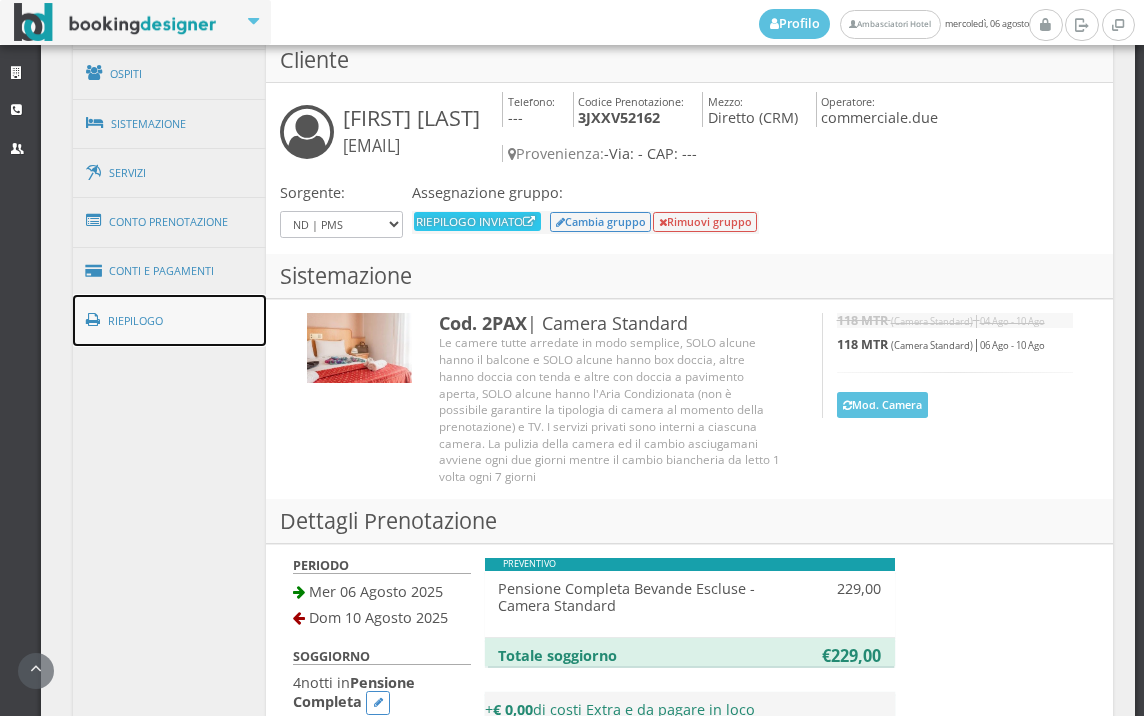 click on "Riepilogo" at bounding box center [170, 321] 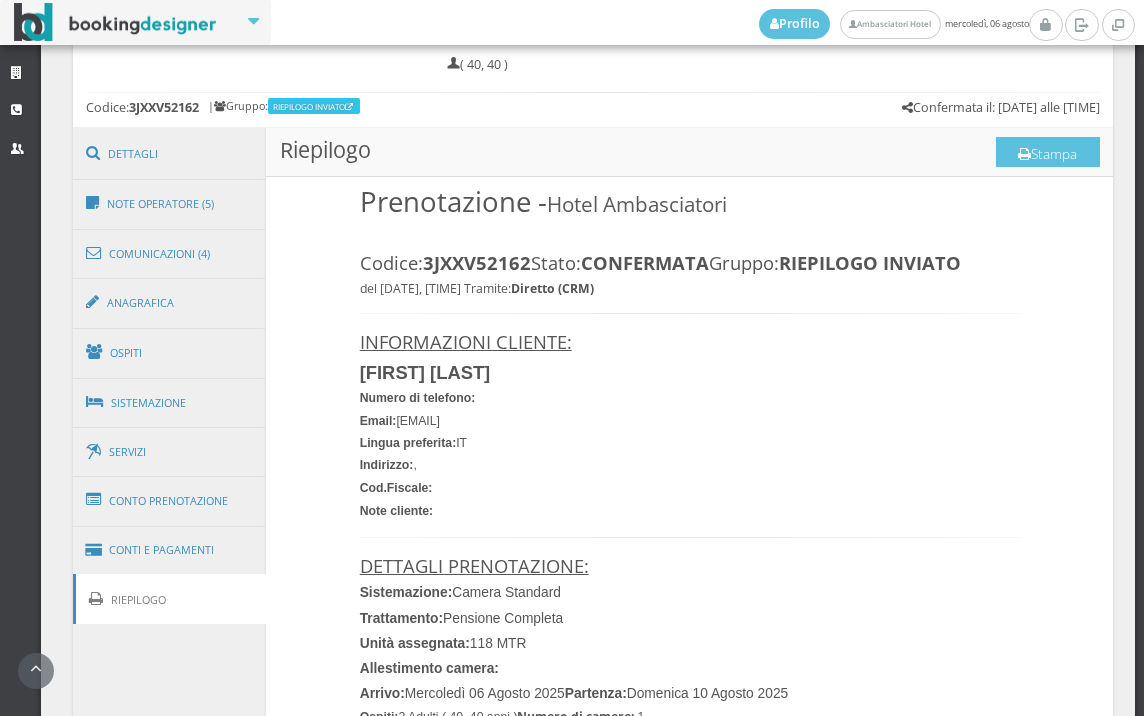 scroll, scrollTop: 1001, scrollLeft: 0, axis: vertical 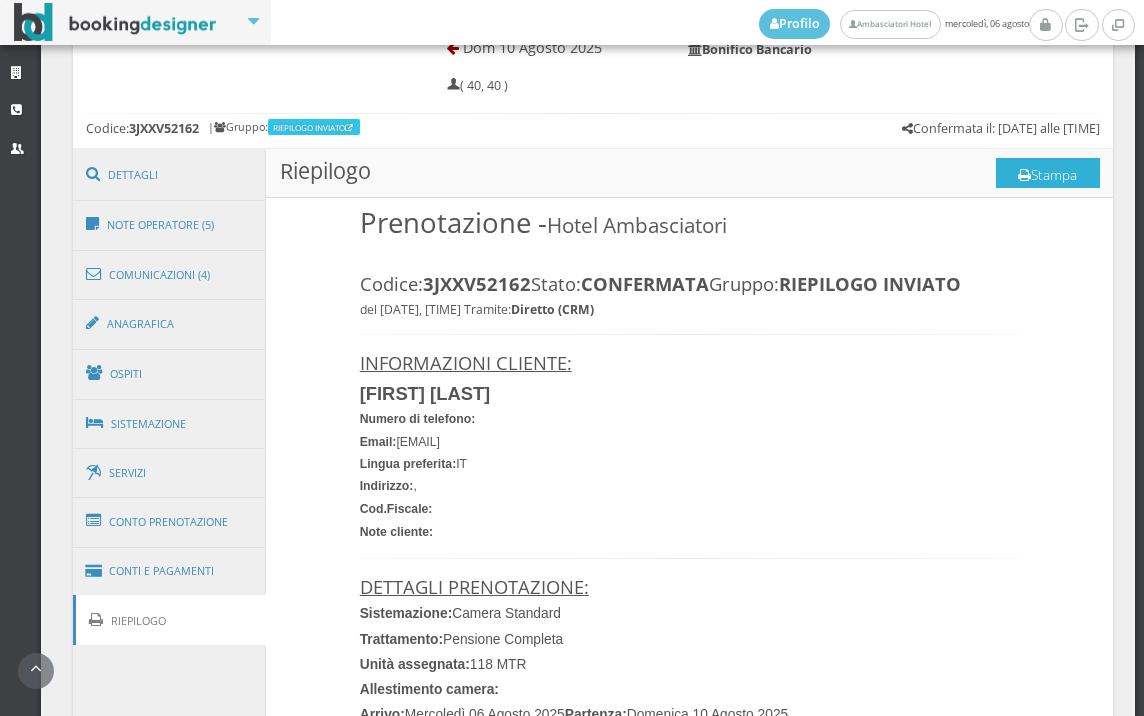 click on "Stampa" at bounding box center [1048, 173] 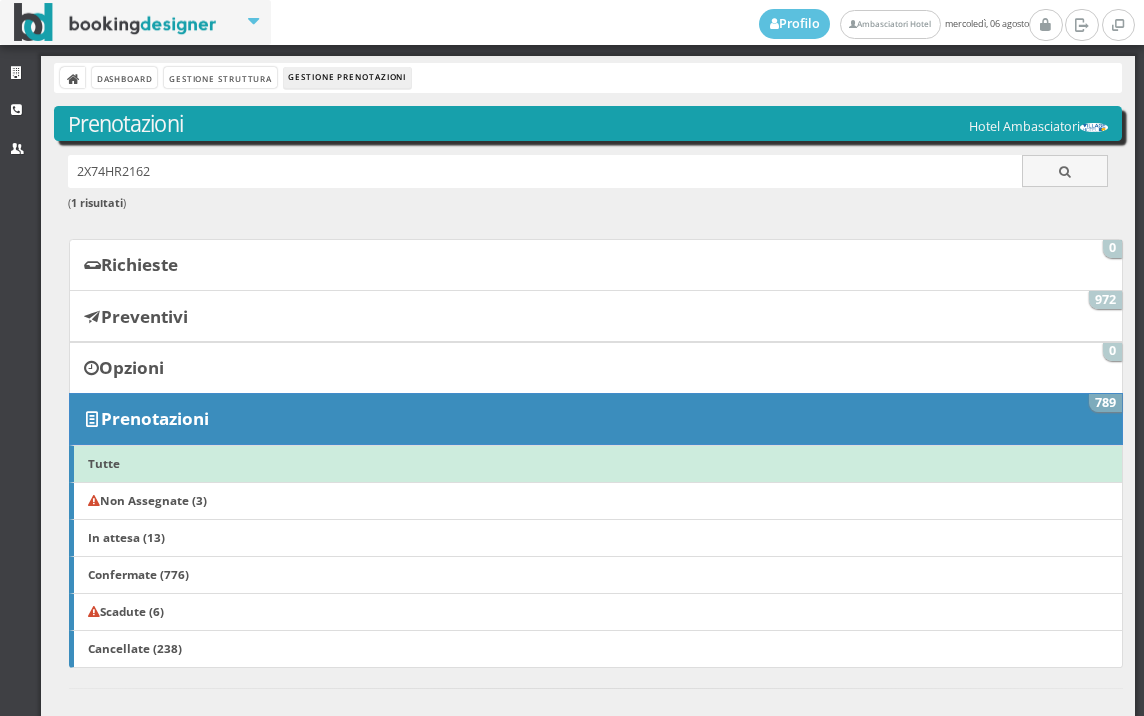 scroll, scrollTop: 0, scrollLeft: 0, axis: both 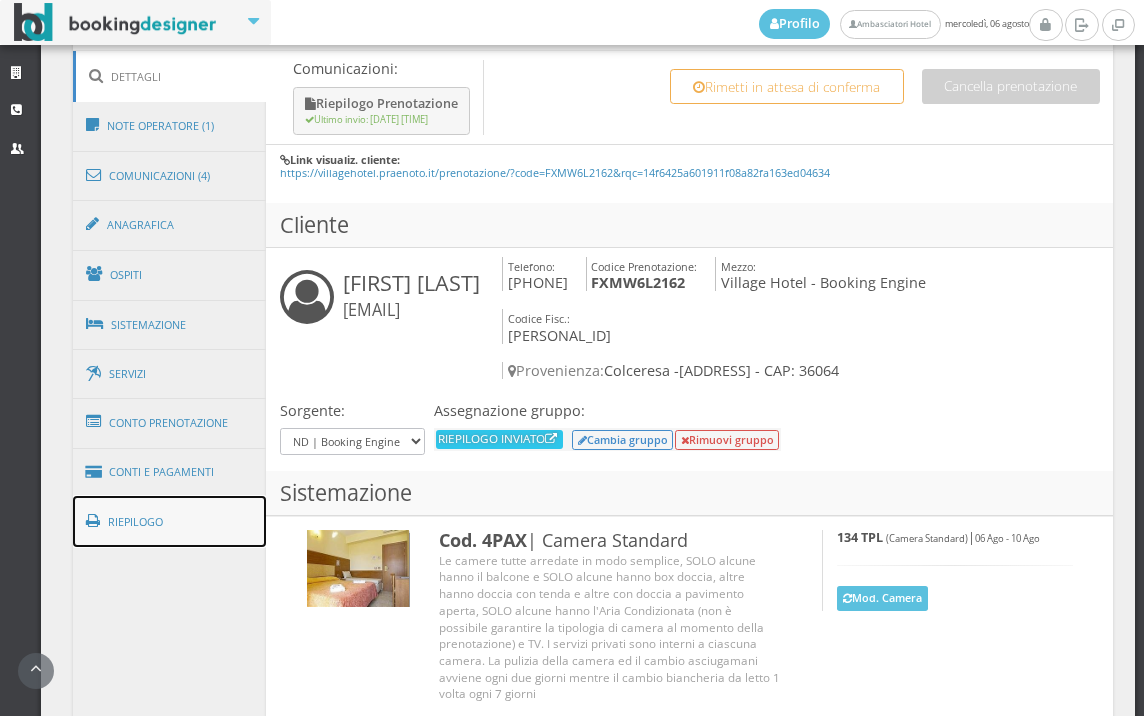 click on "Riepilogo" at bounding box center (170, 522) 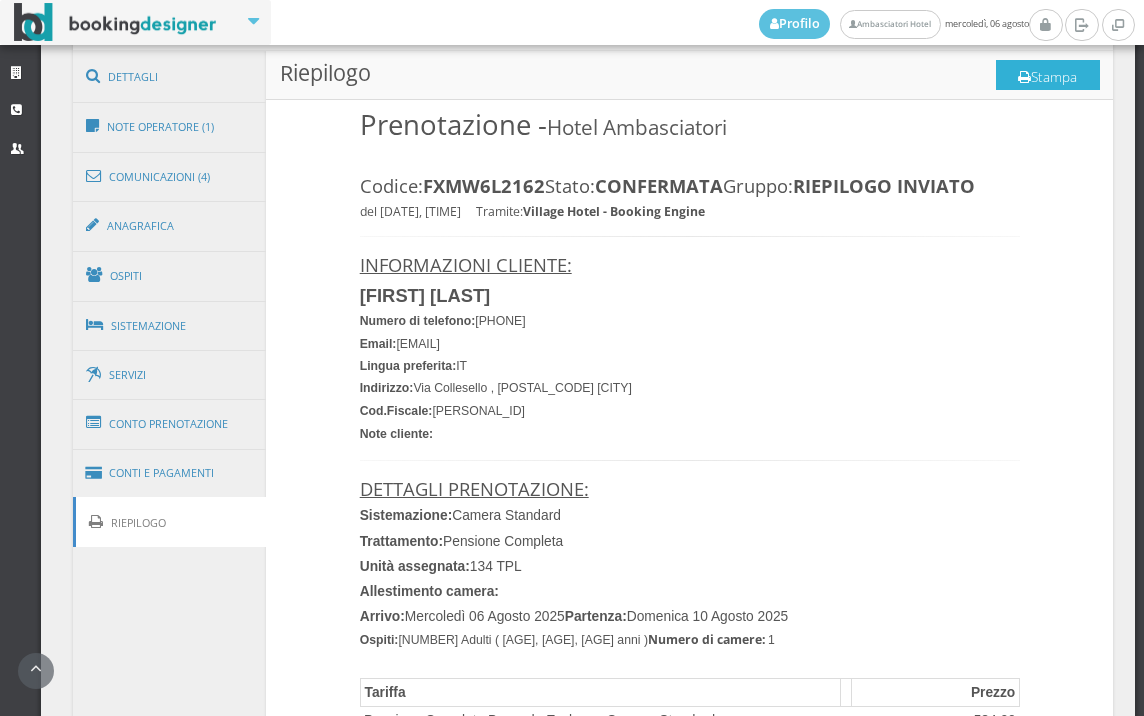 click on "Stampa" at bounding box center [1048, 75] 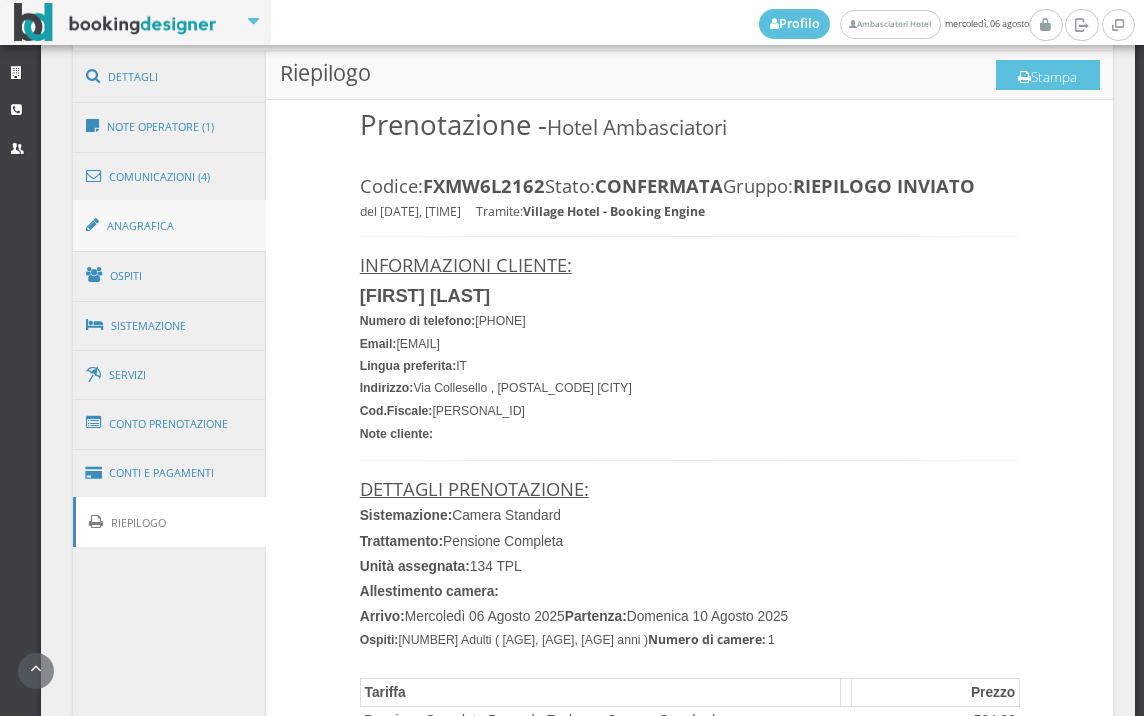 scroll, scrollTop: 0, scrollLeft: 0, axis: both 